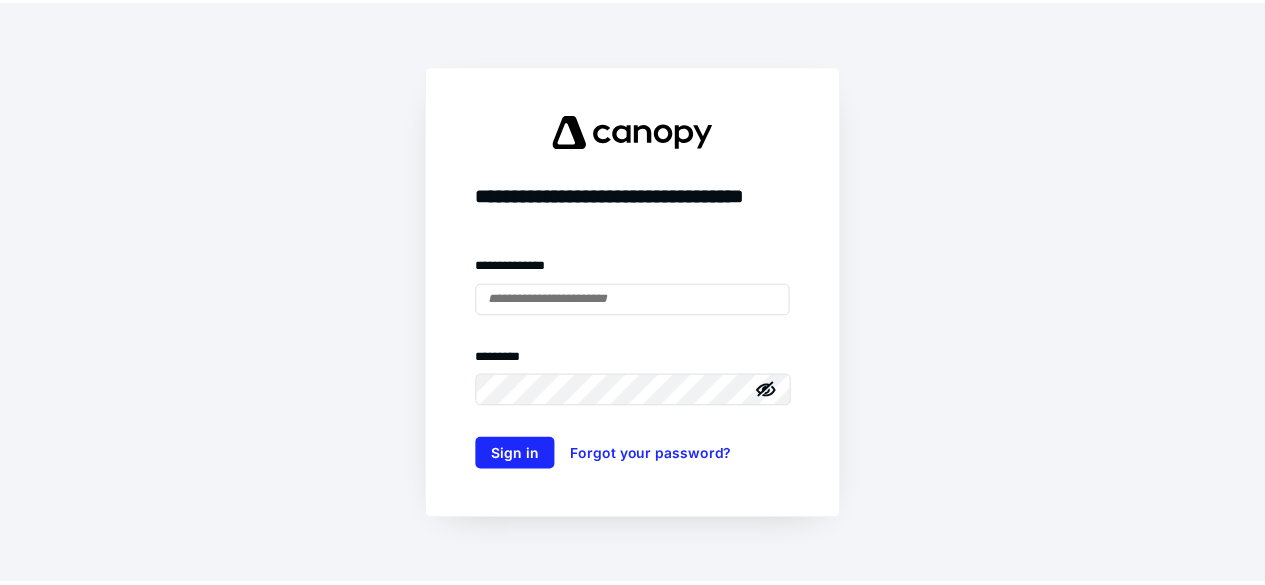 scroll, scrollTop: 0, scrollLeft: 0, axis: both 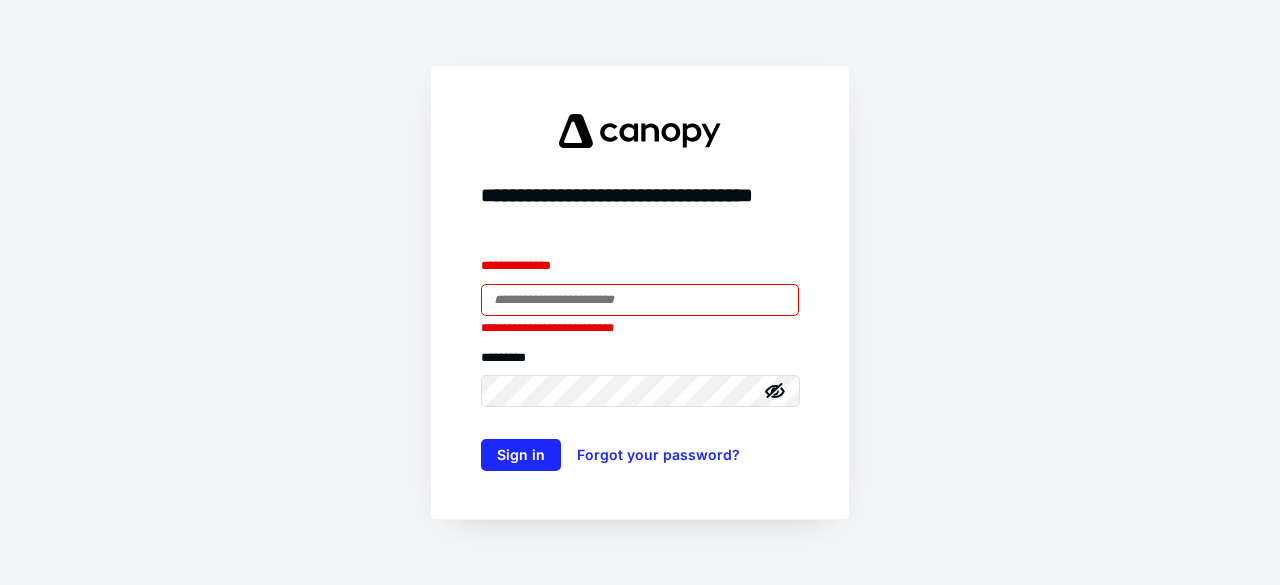 type on "**********" 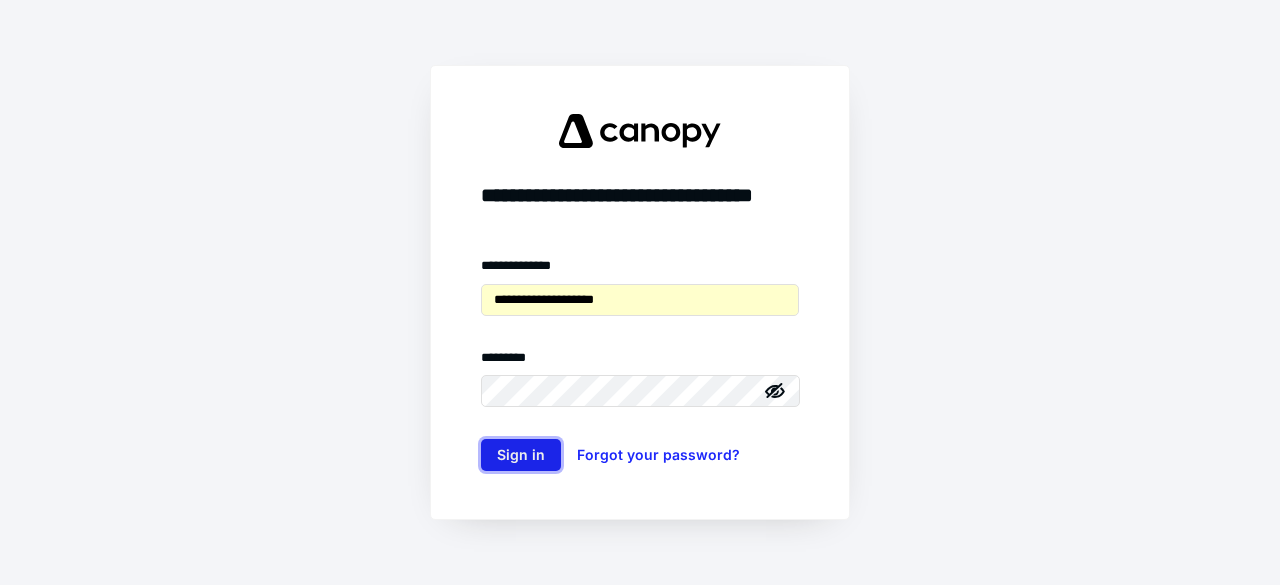 click on "Sign in" at bounding box center (521, 455) 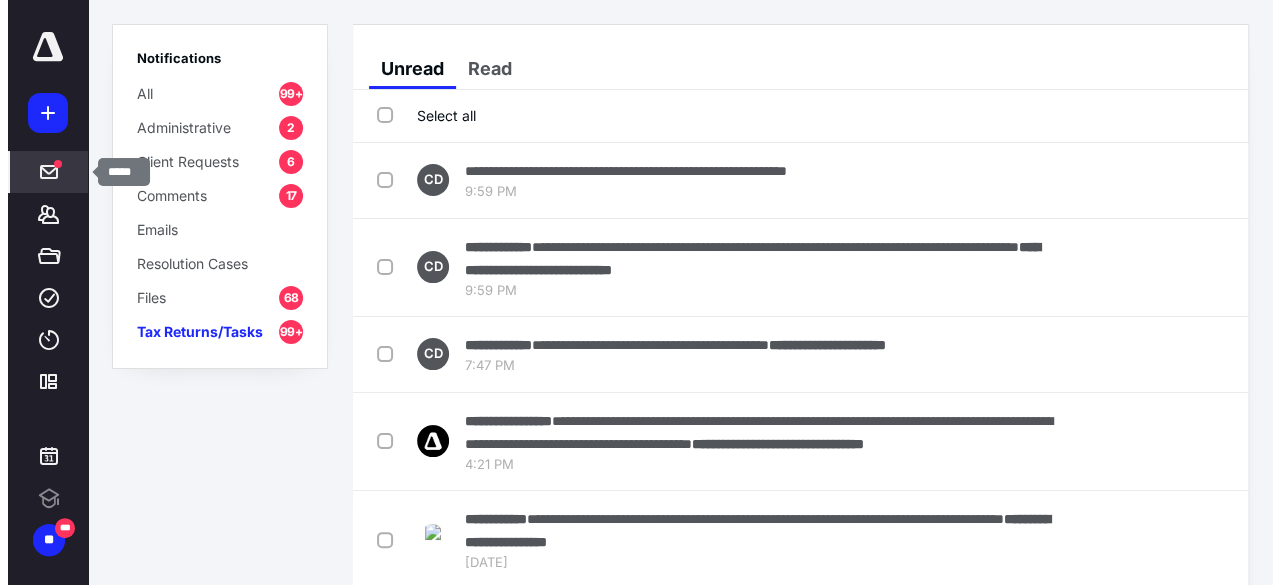 scroll, scrollTop: 0, scrollLeft: 0, axis: both 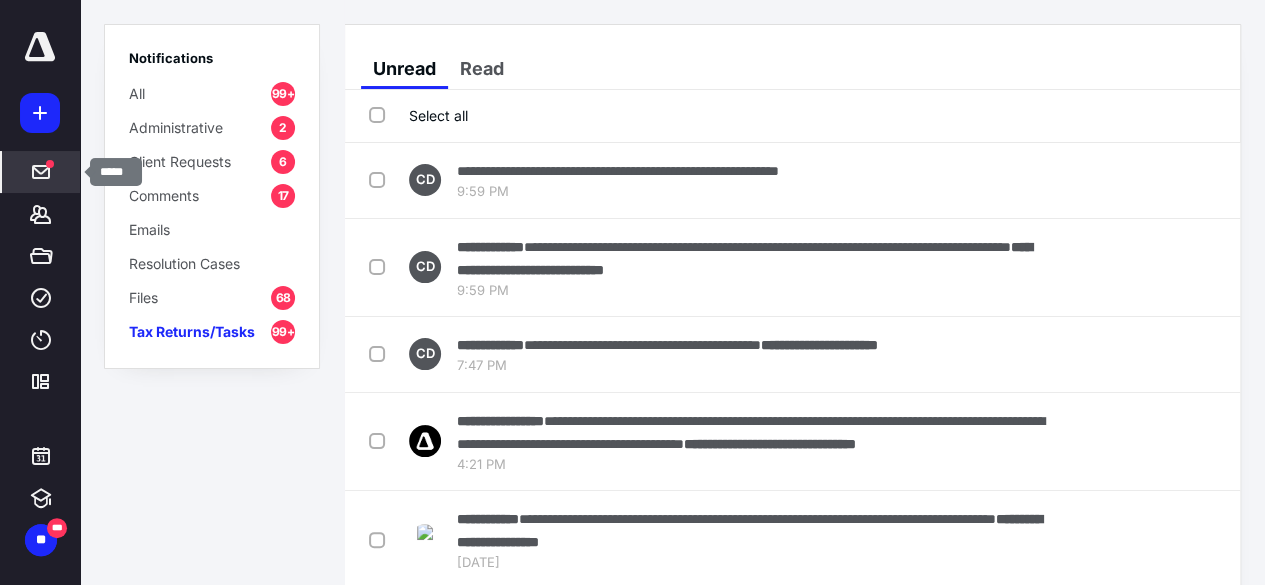 click 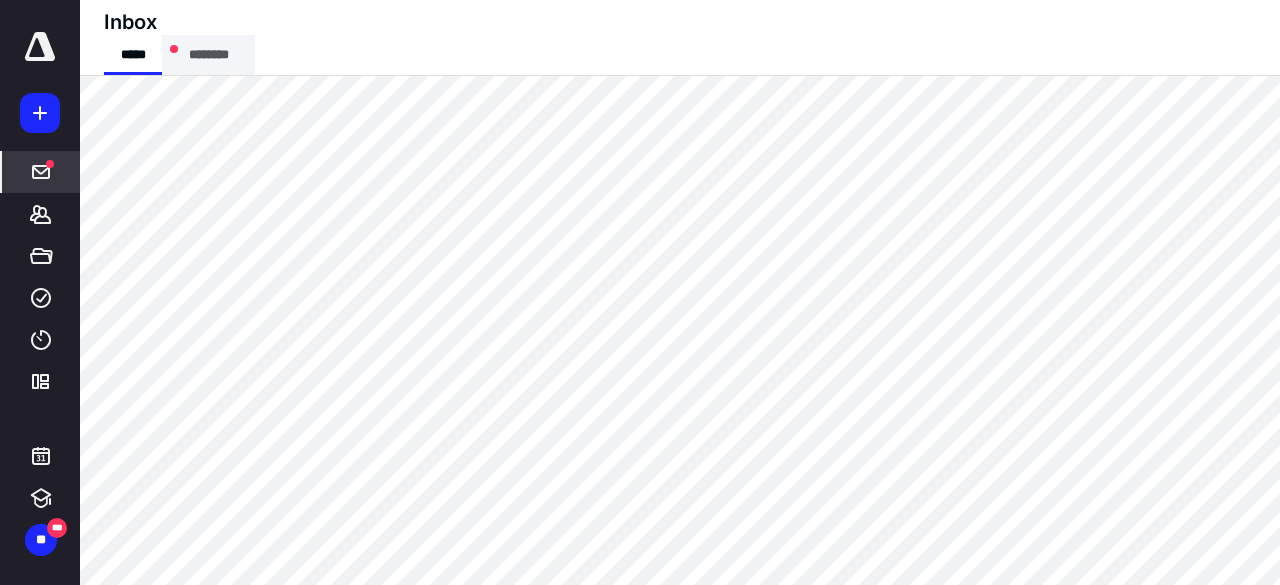 click on "********" at bounding box center (208, 55) 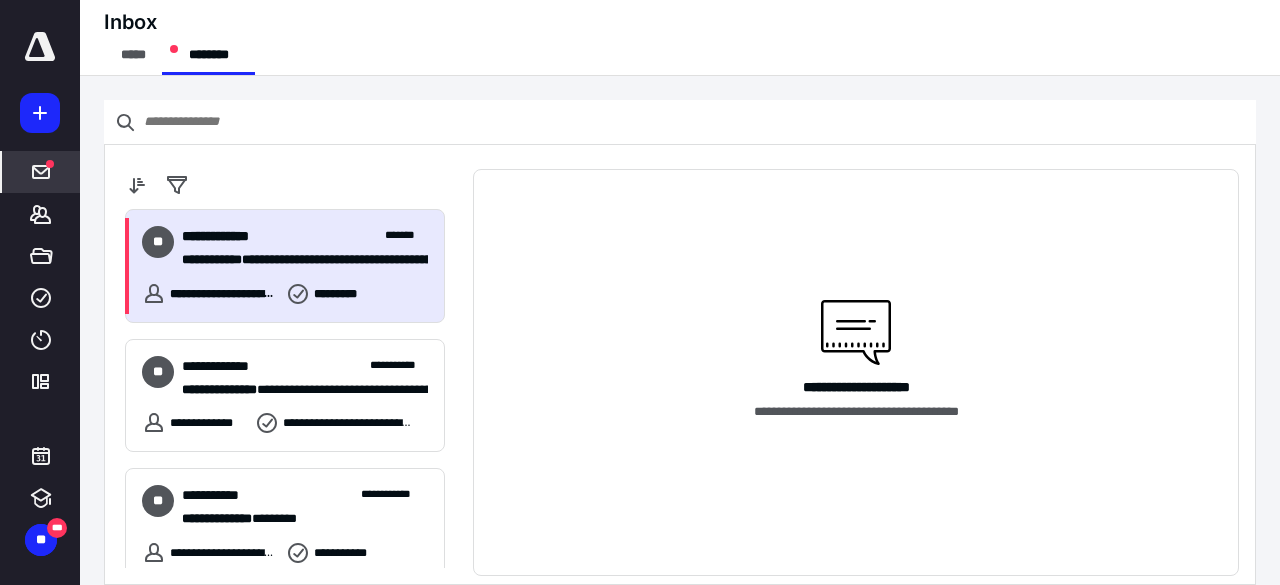 click on "**********" at bounding box center [297, 260] 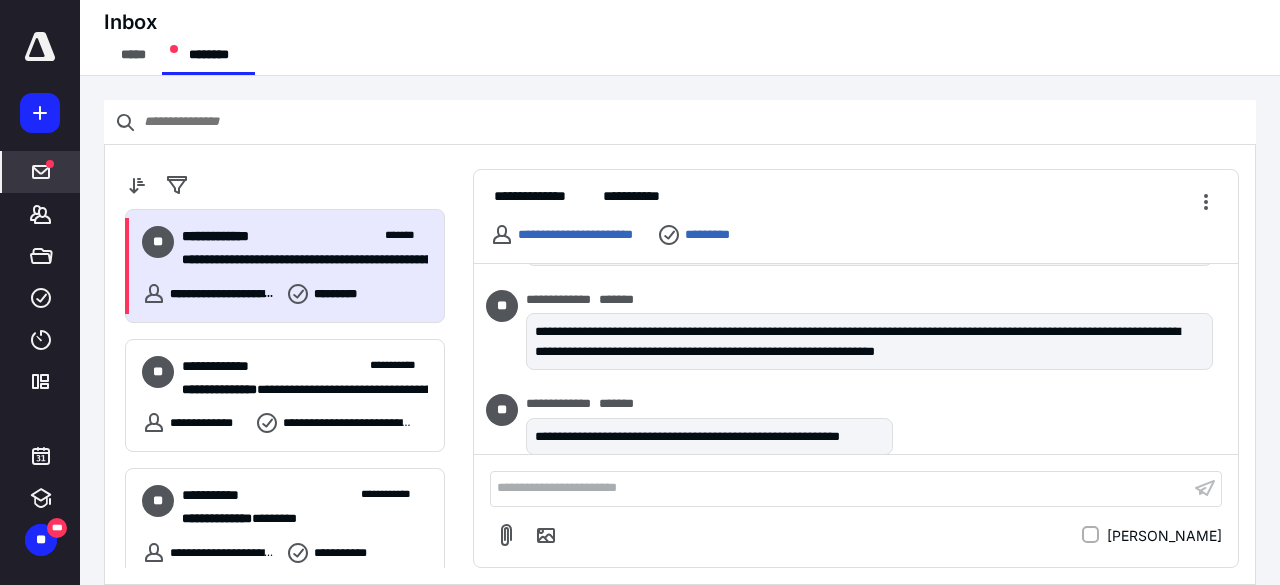 scroll, scrollTop: 435, scrollLeft: 0, axis: vertical 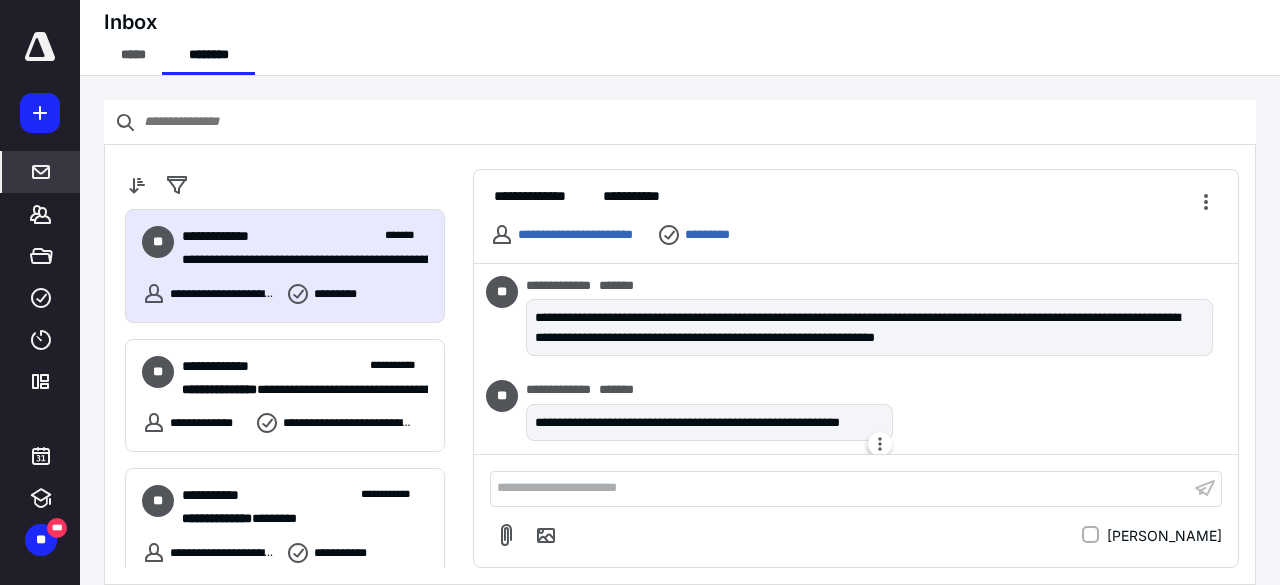 click on "**********" at bounding box center (709, 423) 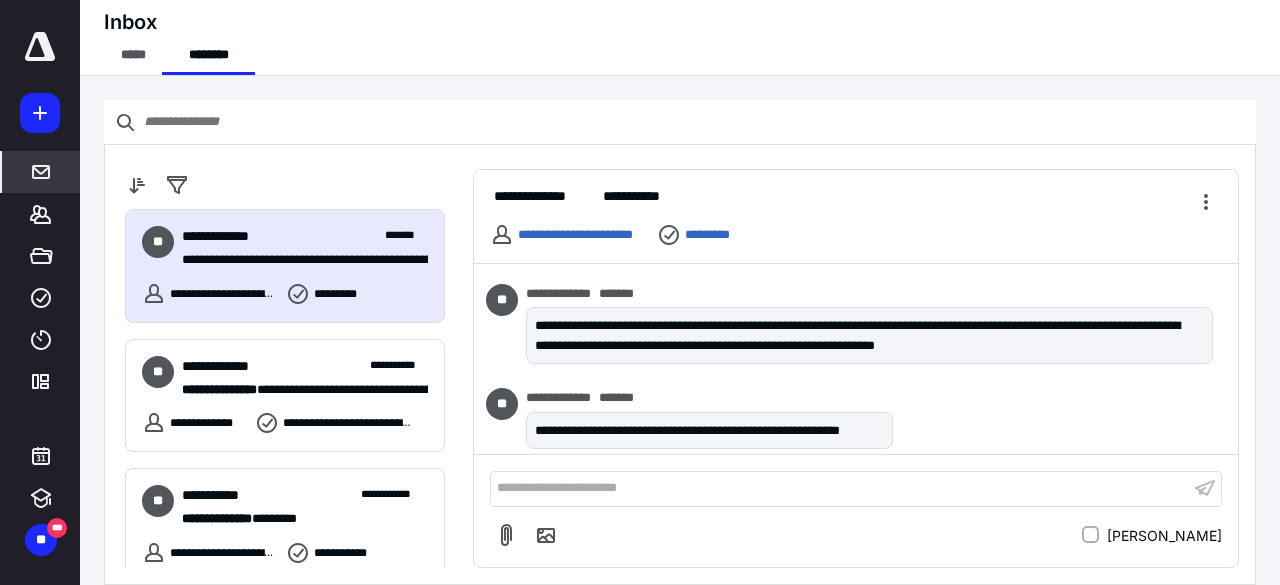 scroll, scrollTop: 435, scrollLeft: 0, axis: vertical 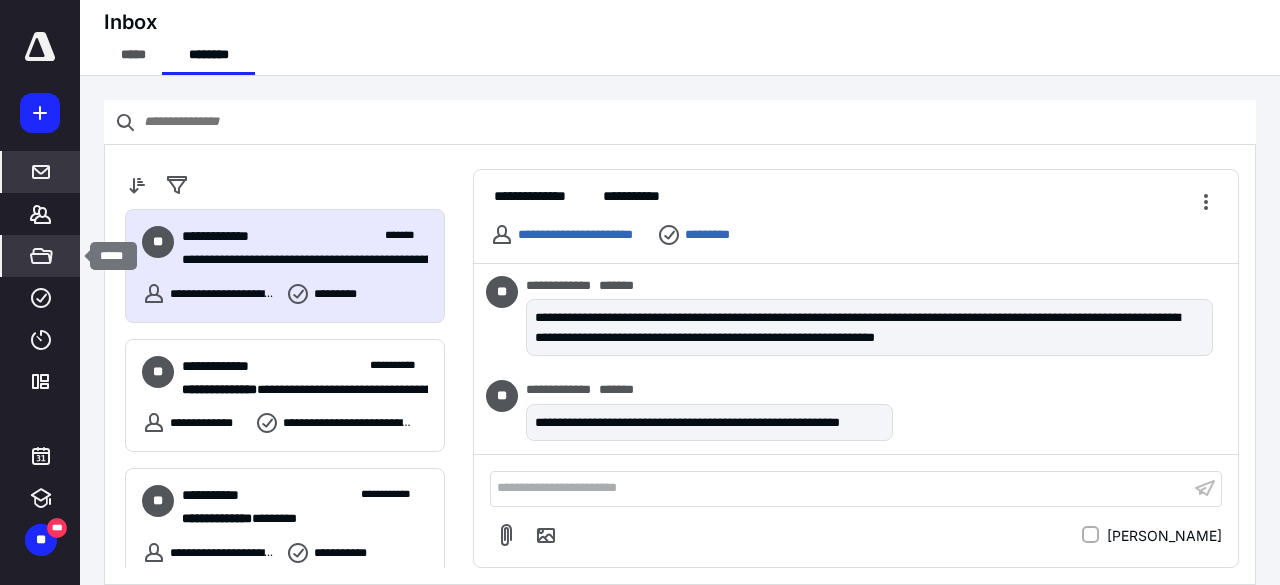 click 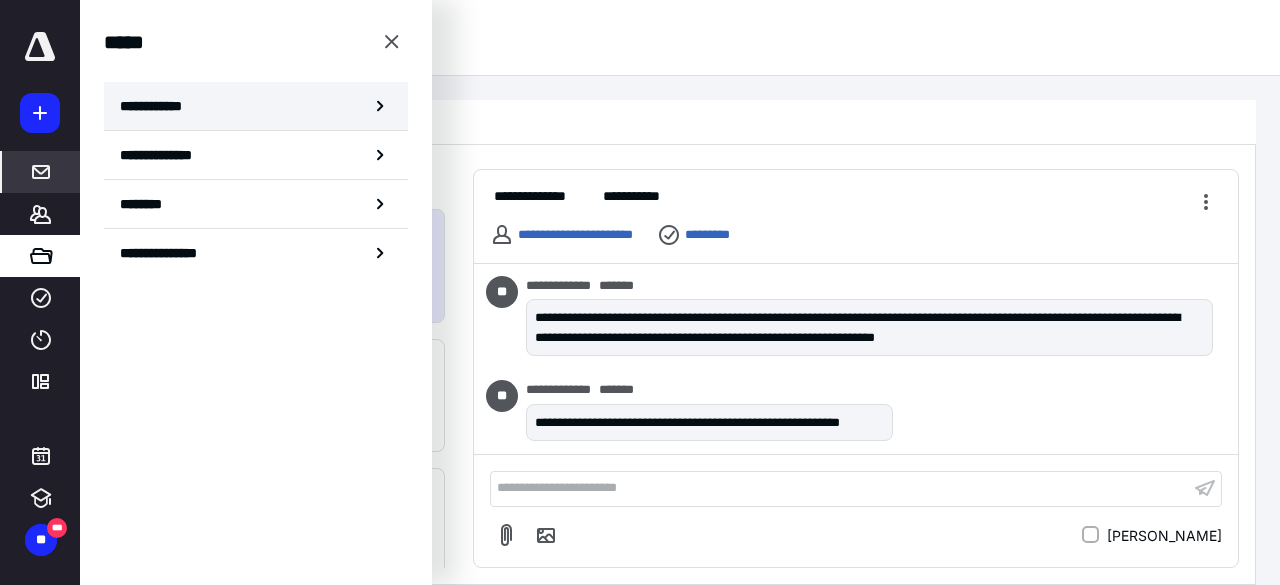 click on "**********" at bounding box center (157, 106) 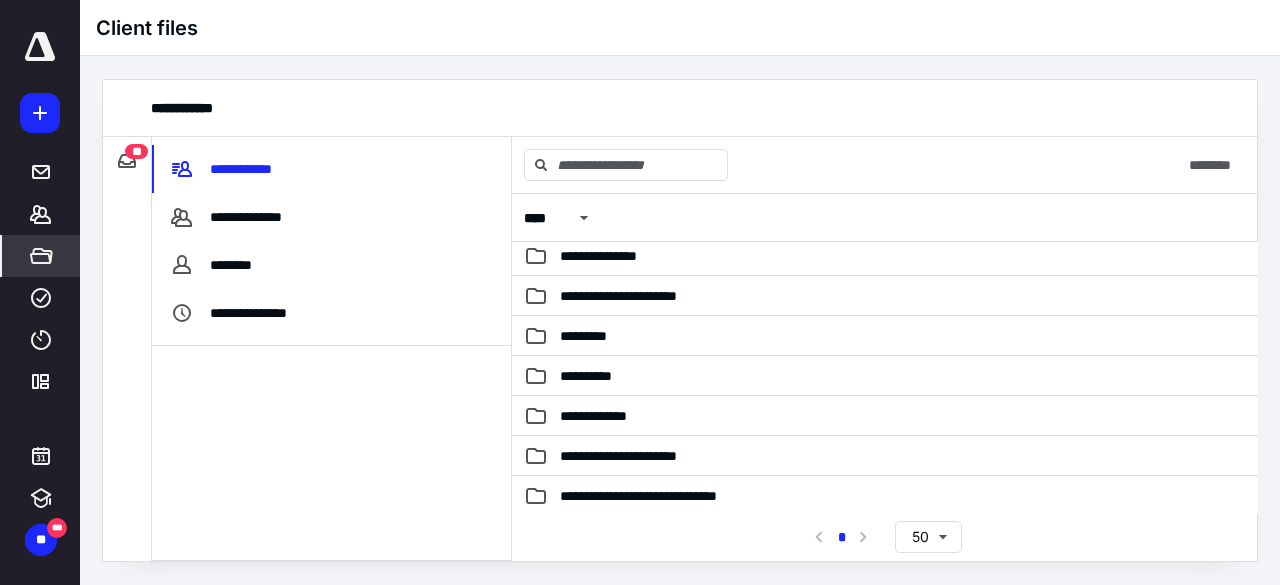 scroll, scrollTop: 112, scrollLeft: 0, axis: vertical 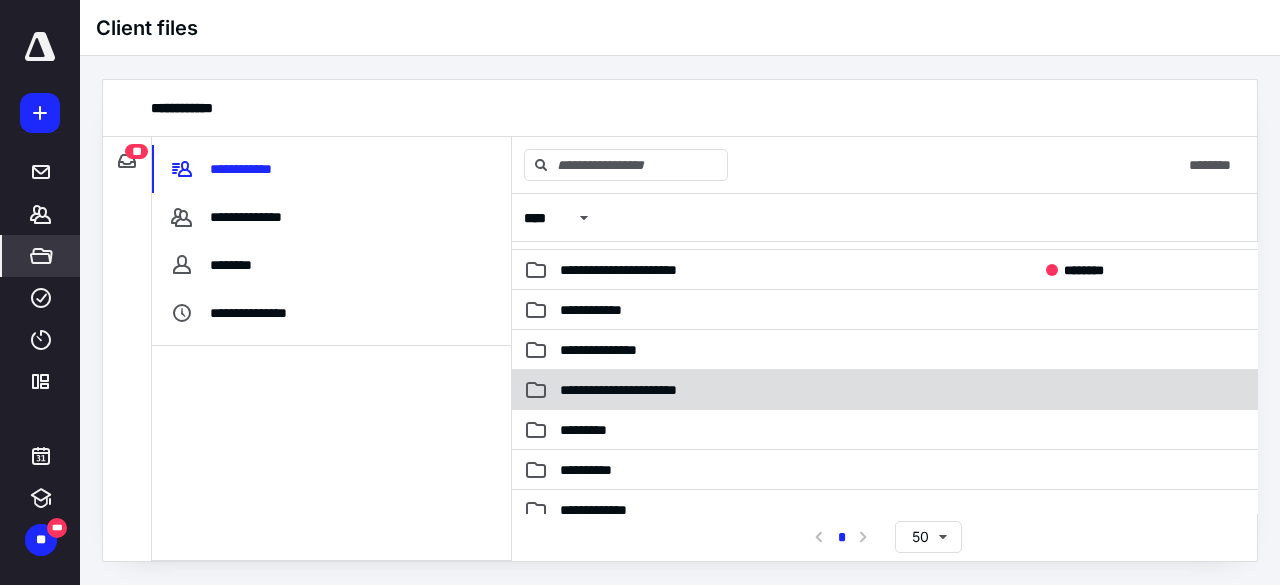 click on "**********" at bounding box center (885, 390) 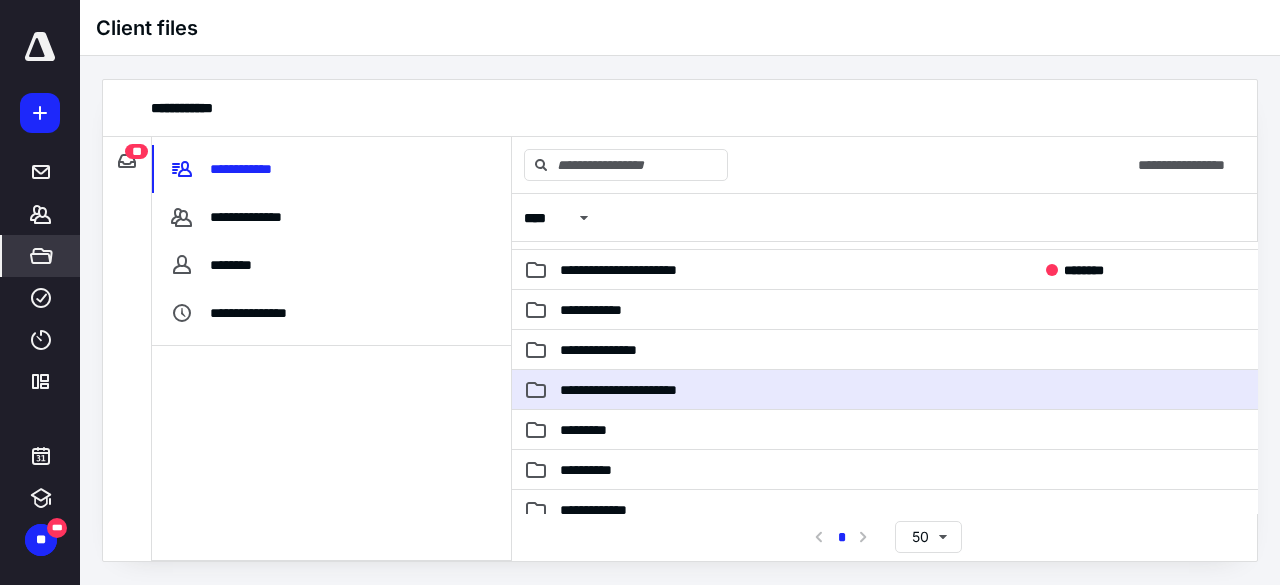 click on "**********" at bounding box center (885, 390) 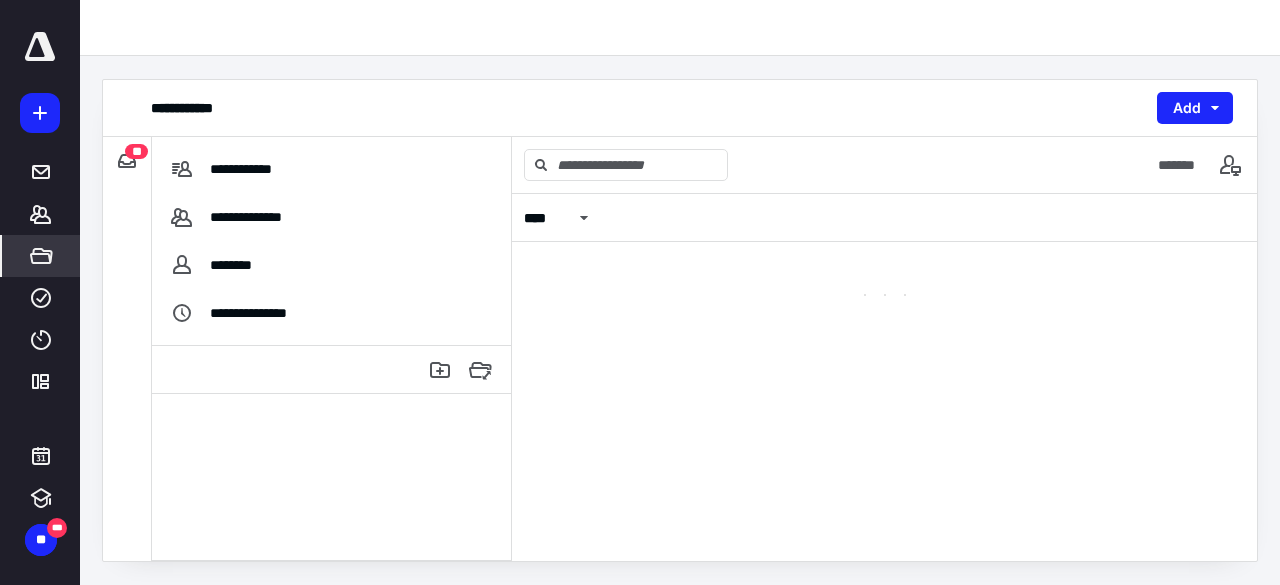 scroll, scrollTop: 0, scrollLeft: 0, axis: both 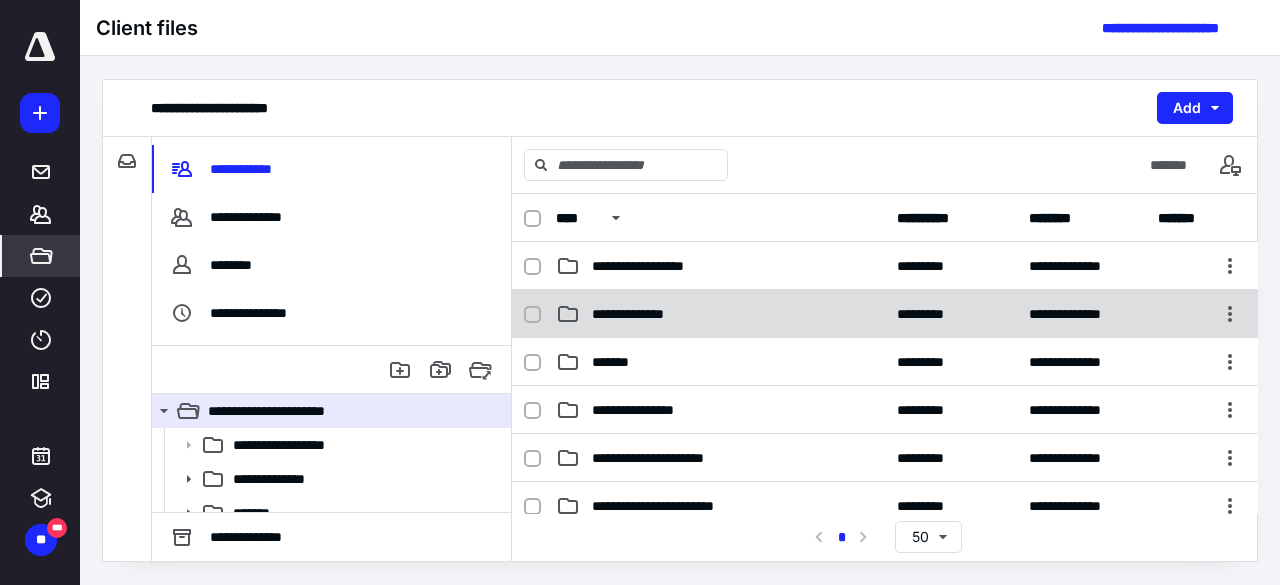 click on "**********" at bounding box center [720, 314] 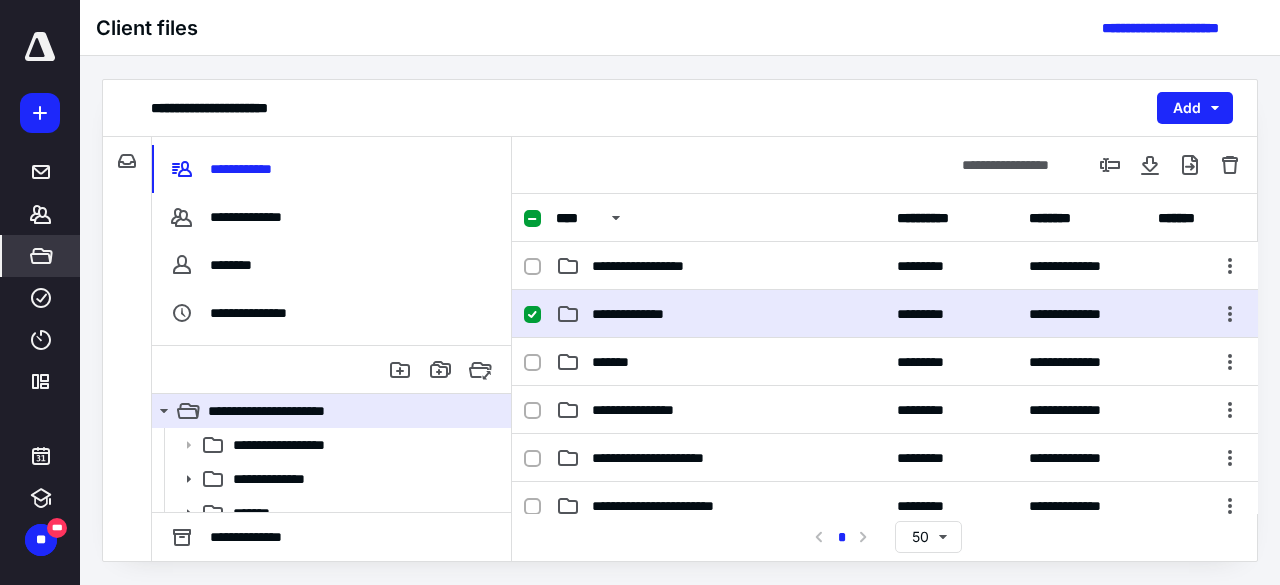 click on "**********" at bounding box center (720, 314) 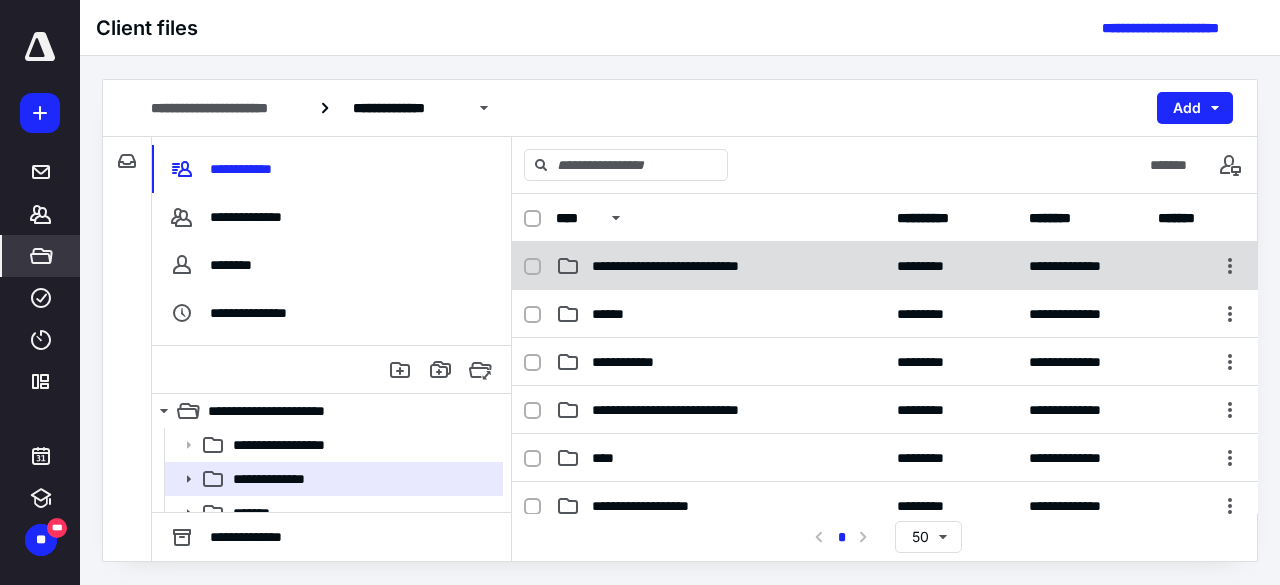 click on "**********" at bounding box center (885, 266) 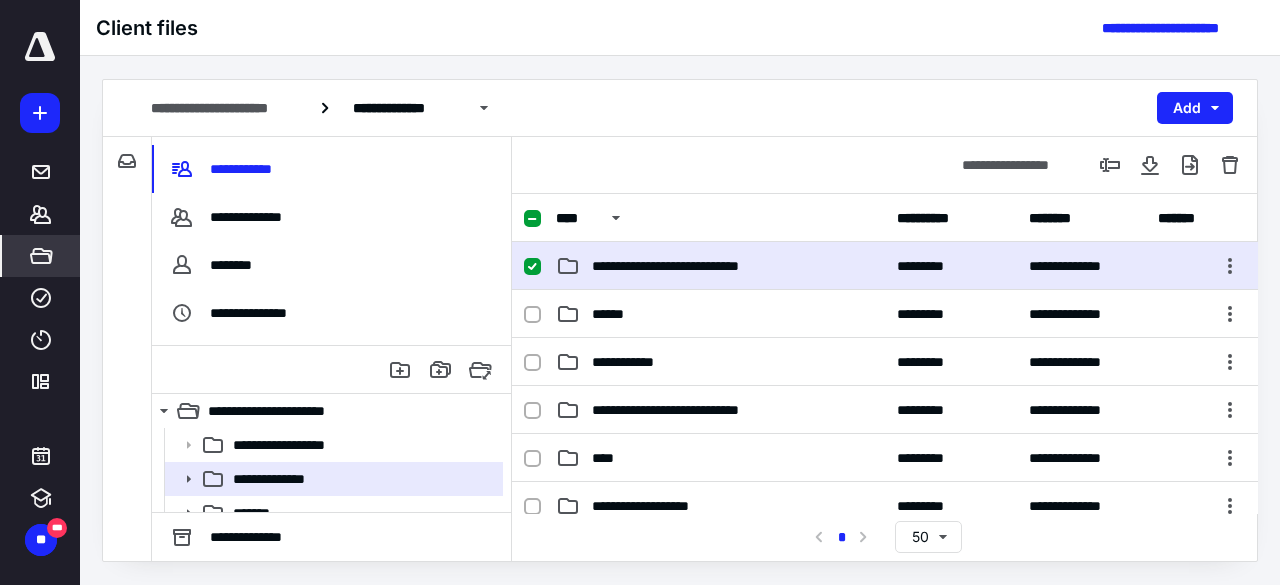 click on "**********" at bounding box center (885, 266) 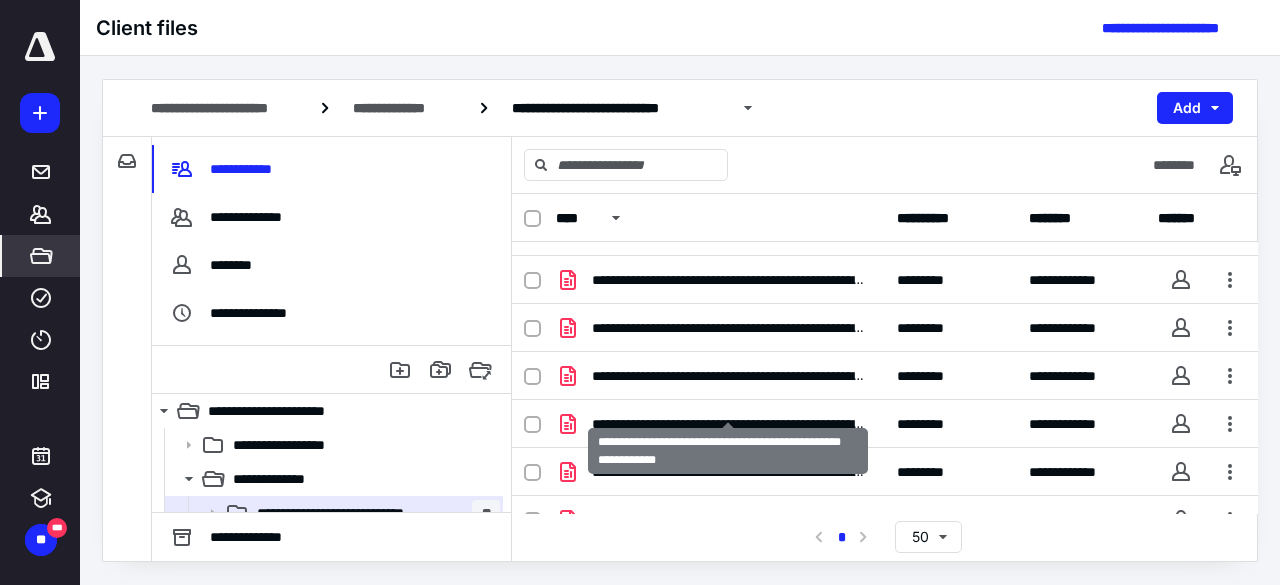scroll, scrollTop: 0, scrollLeft: 0, axis: both 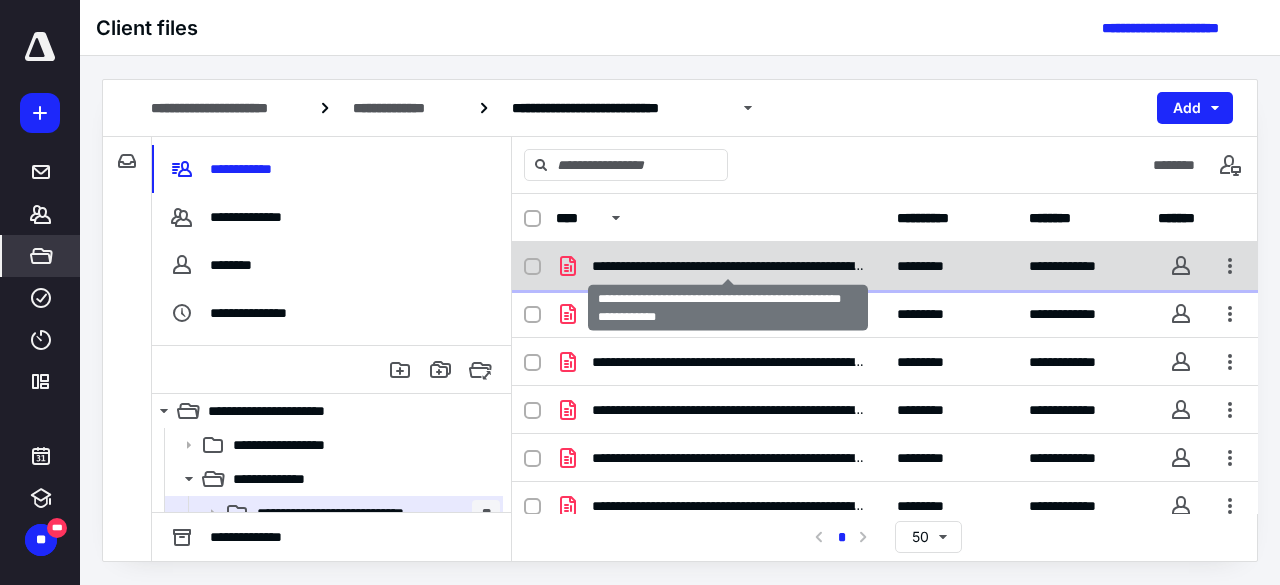 click on "**********" at bounding box center [728, 266] 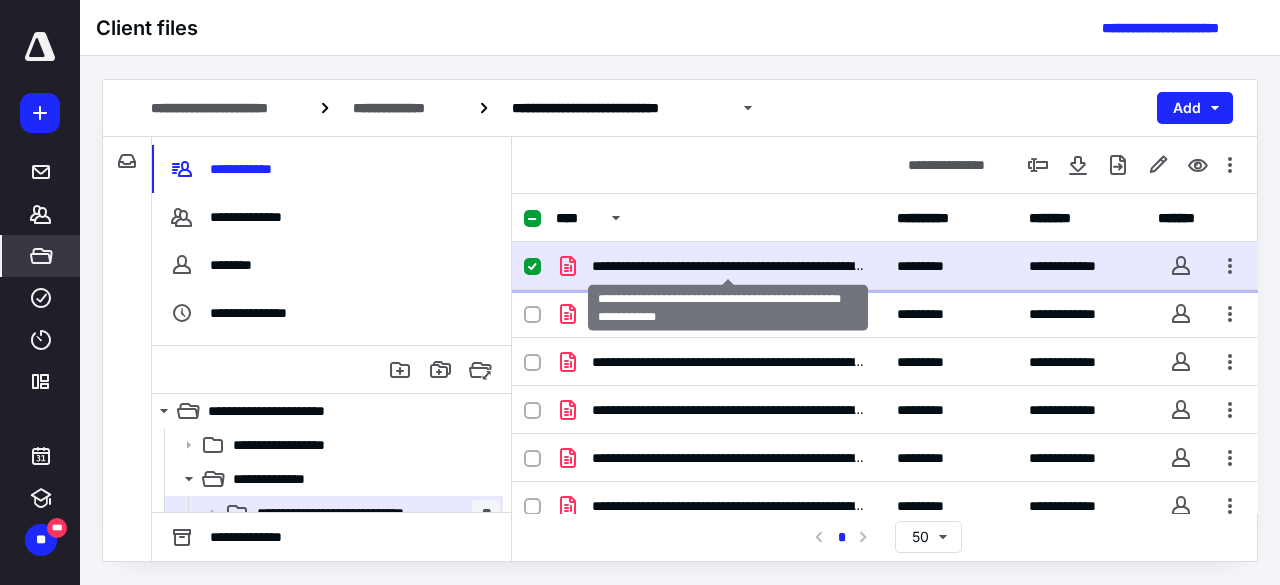 click on "**********" at bounding box center [728, 266] 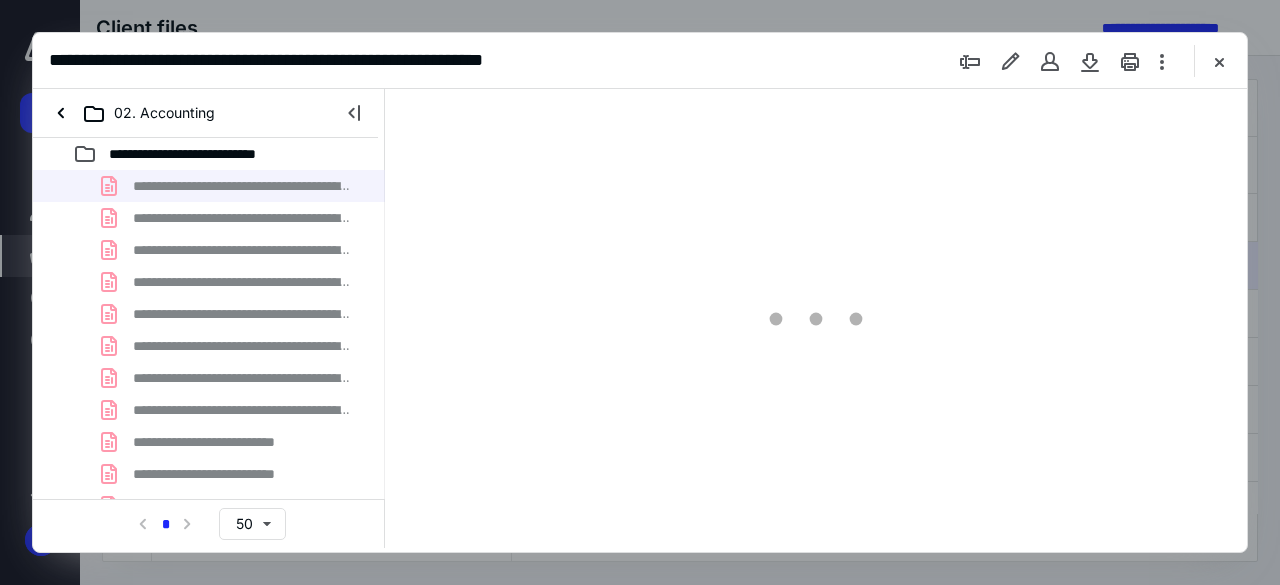 scroll, scrollTop: 0, scrollLeft: 0, axis: both 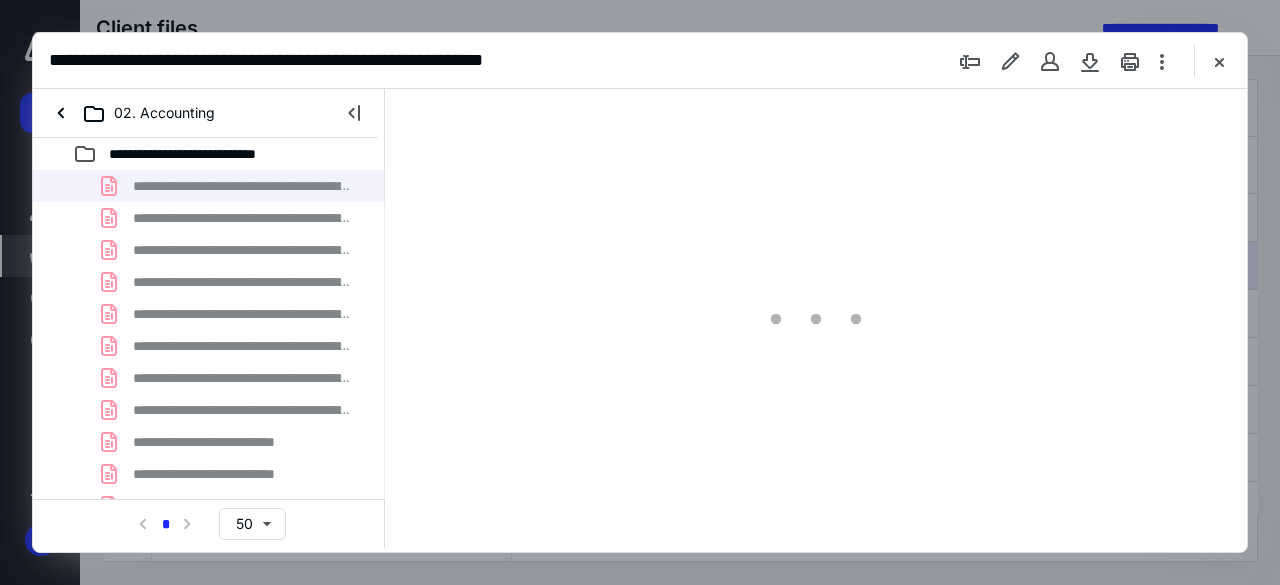 type on "45" 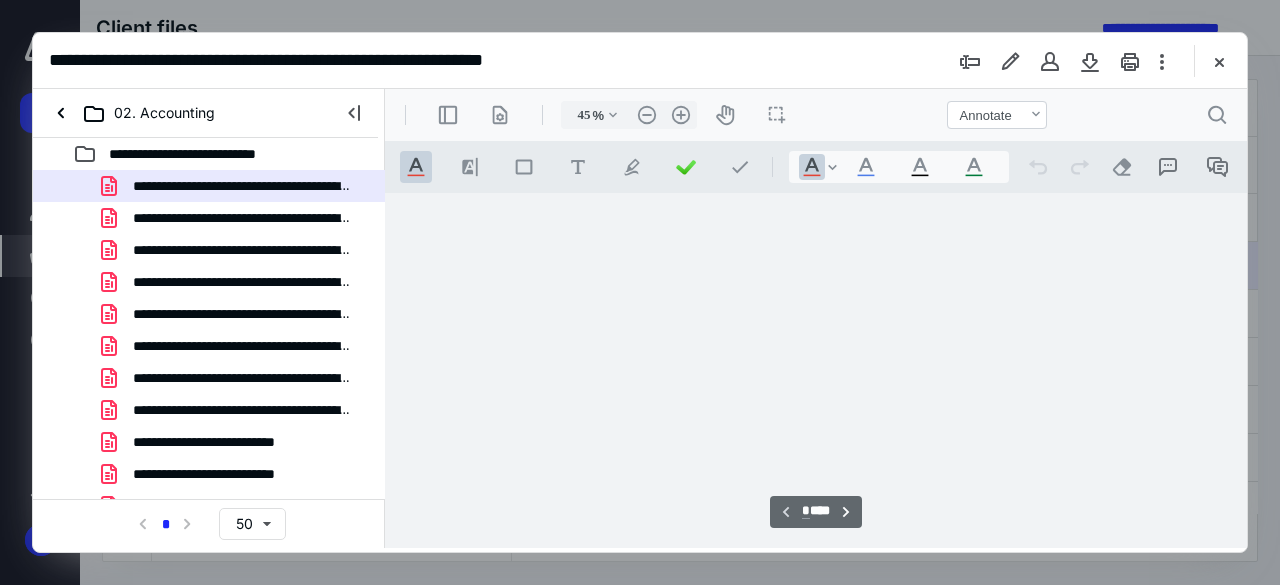 scroll, scrollTop: 106, scrollLeft: 0, axis: vertical 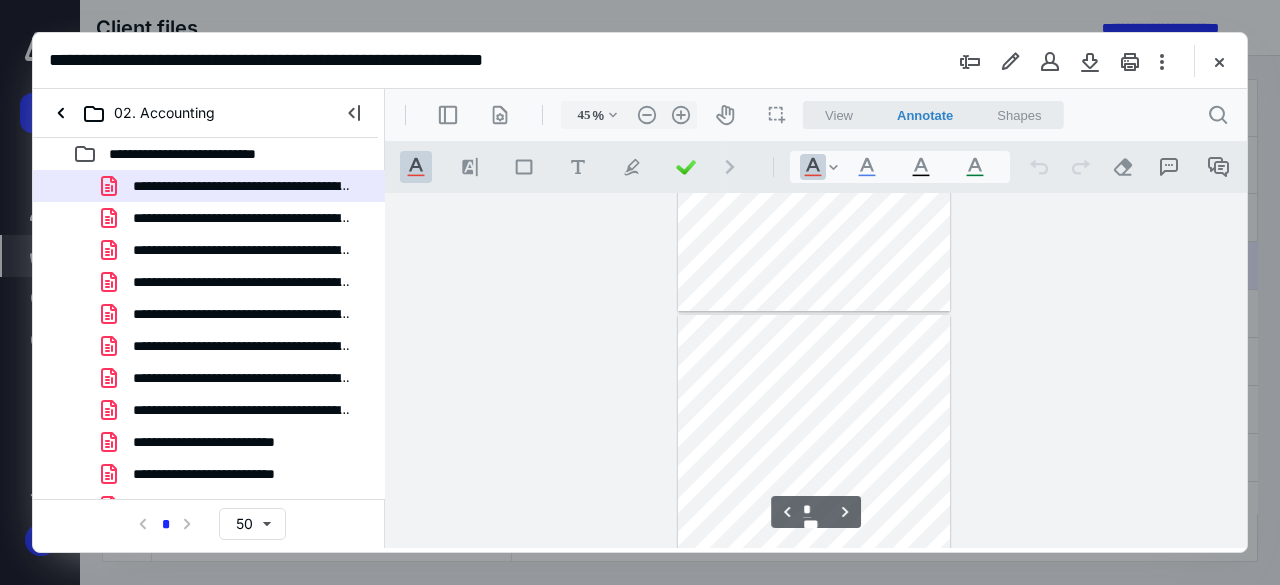 type on "*" 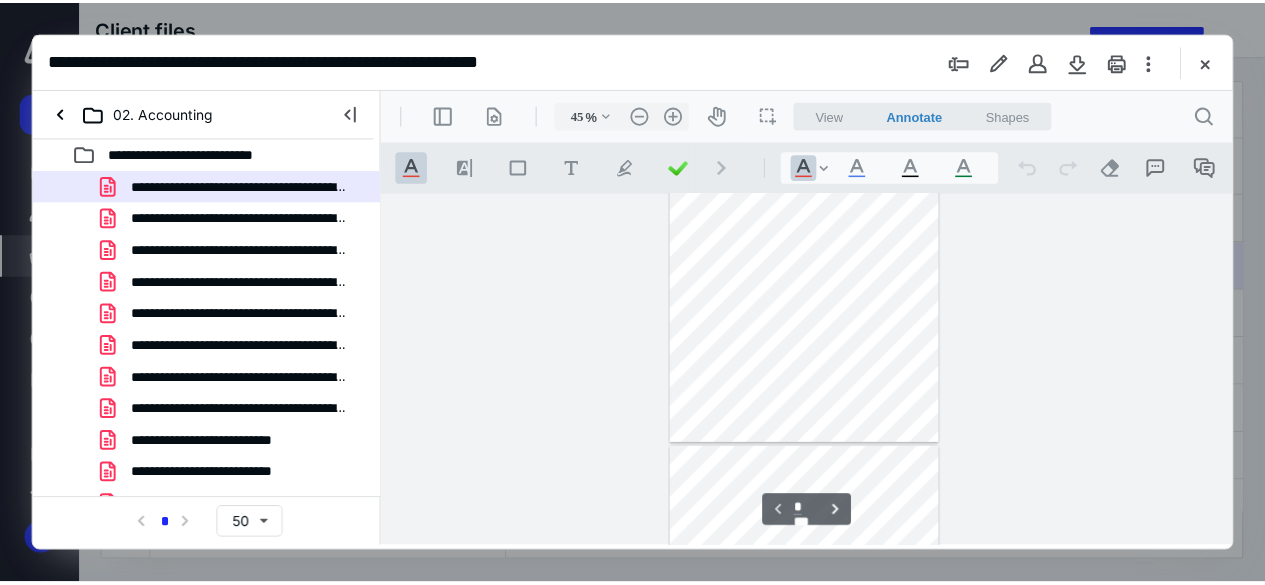 scroll, scrollTop: 100, scrollLeft: 0, axis: vertical 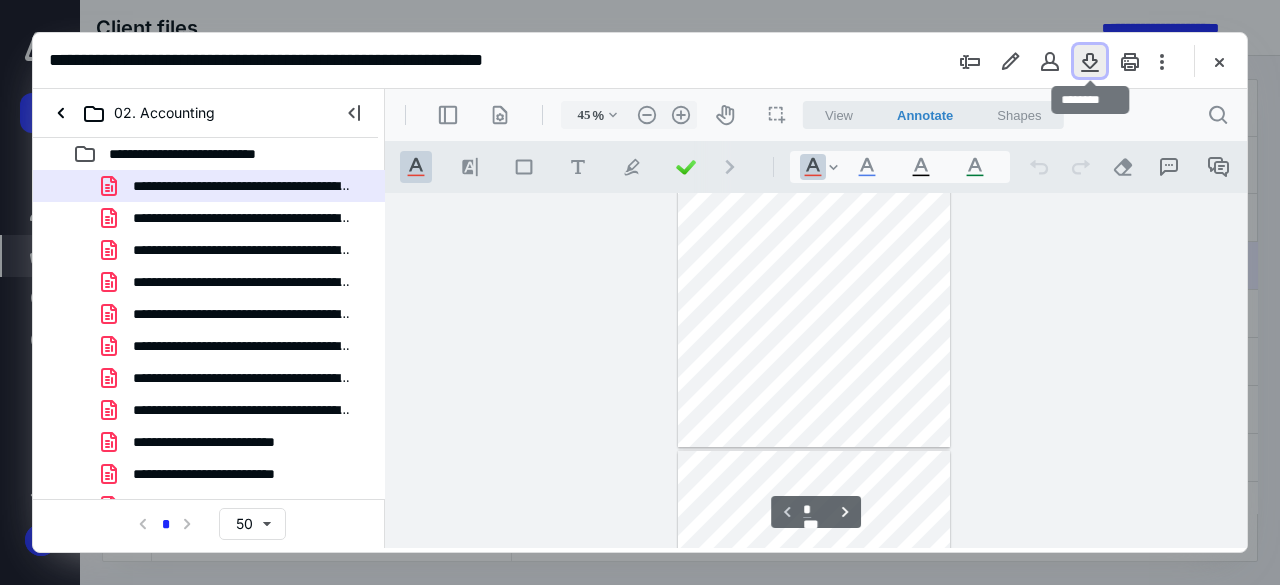 click at bounding box center (1090, 61) 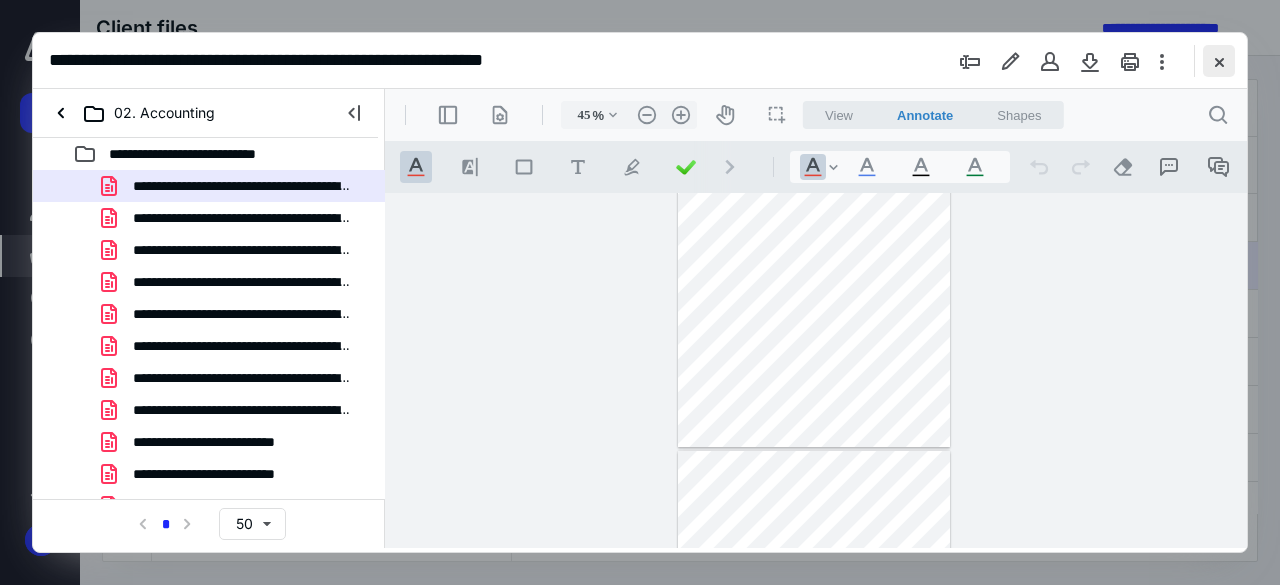 click at bounding box center (1219, 61) 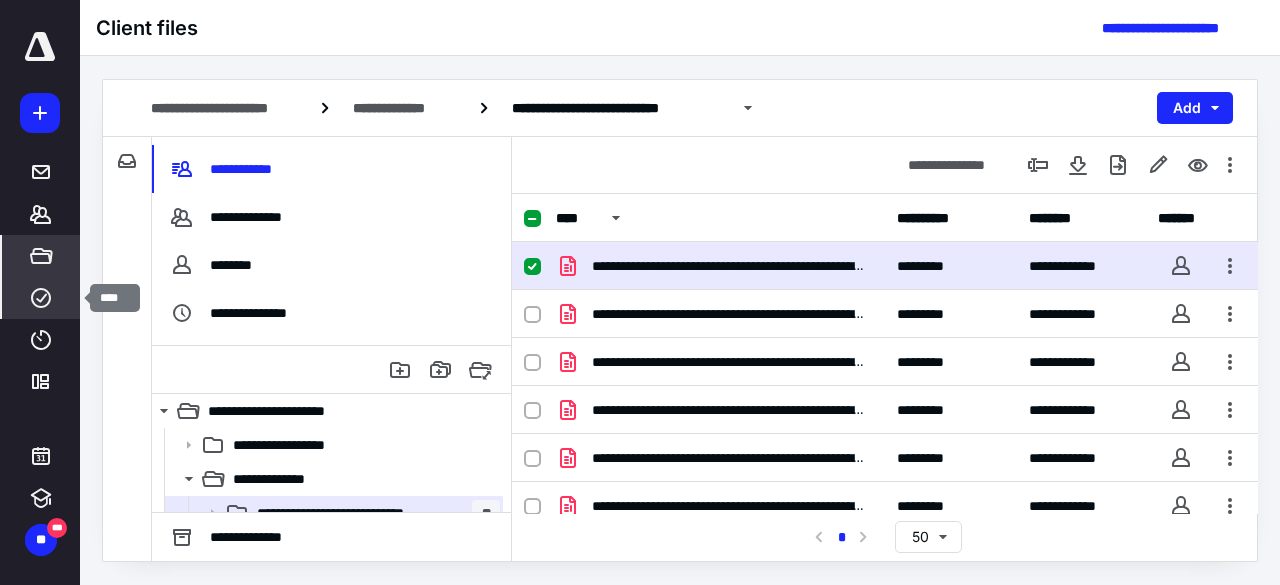 click 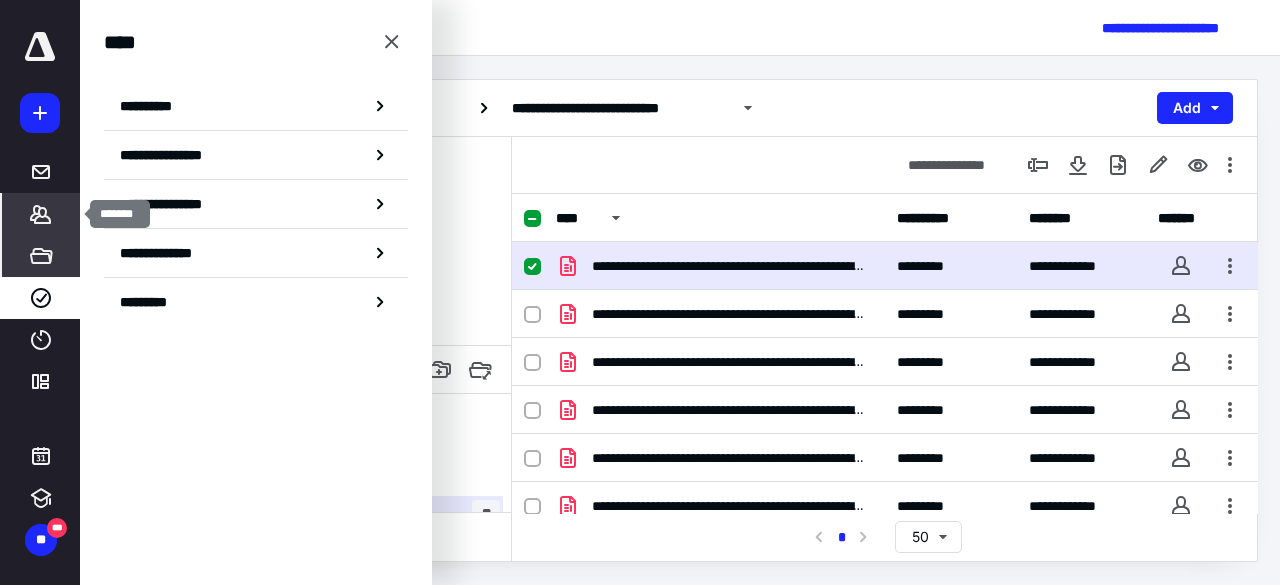 click 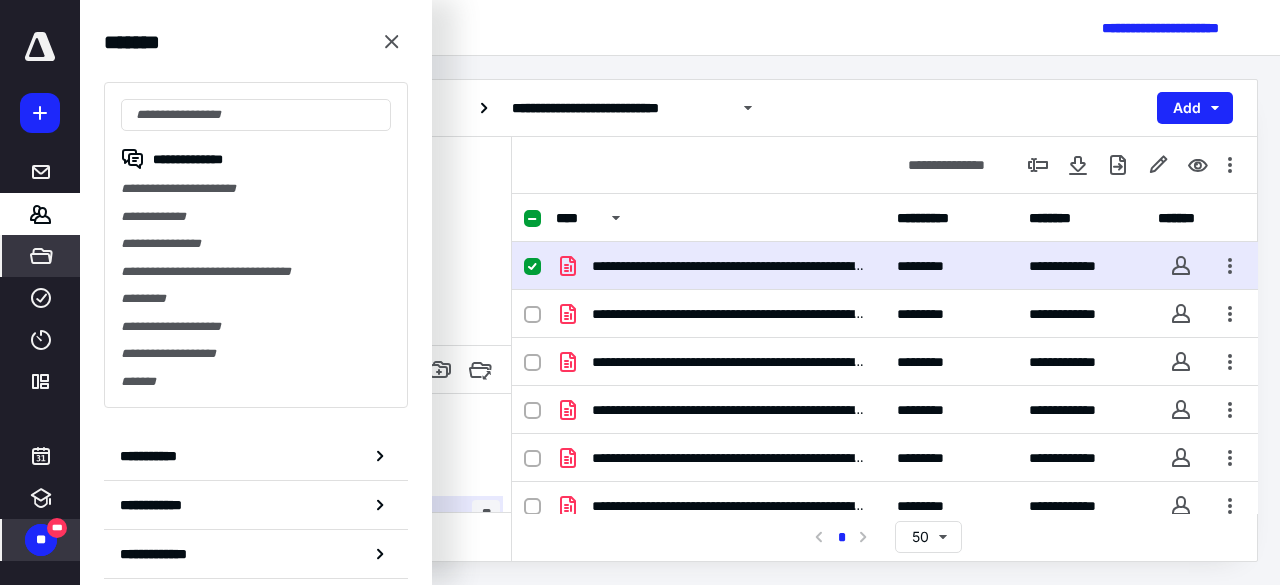 click on "**" at bounding box center (41, 540) 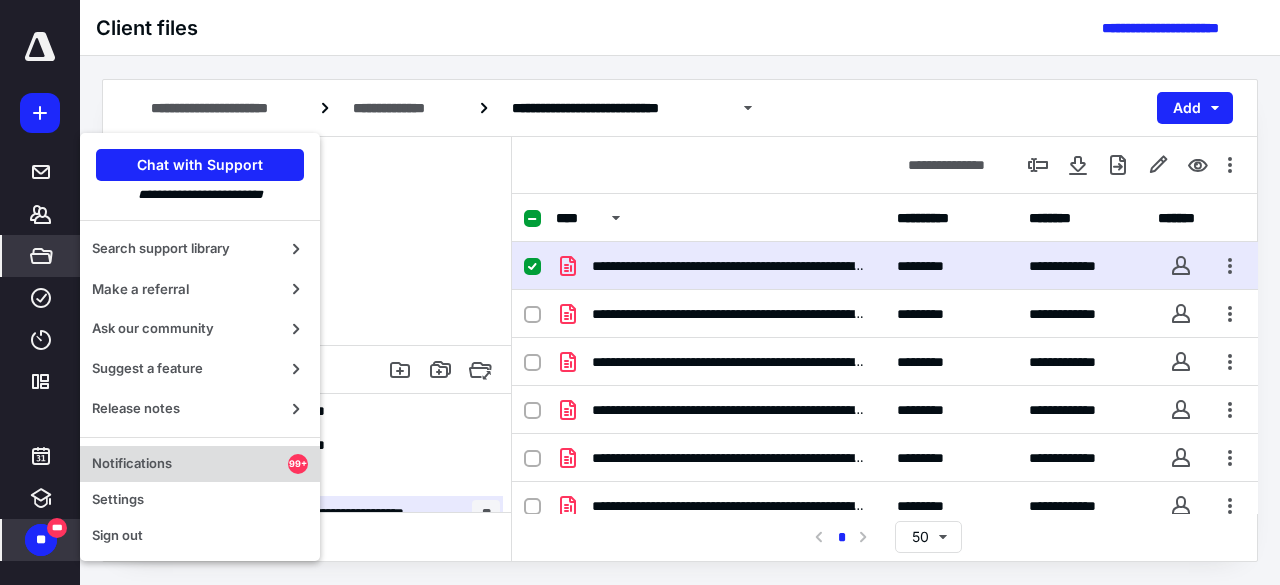 click on "Notifications" at bounding box center [190, 464] 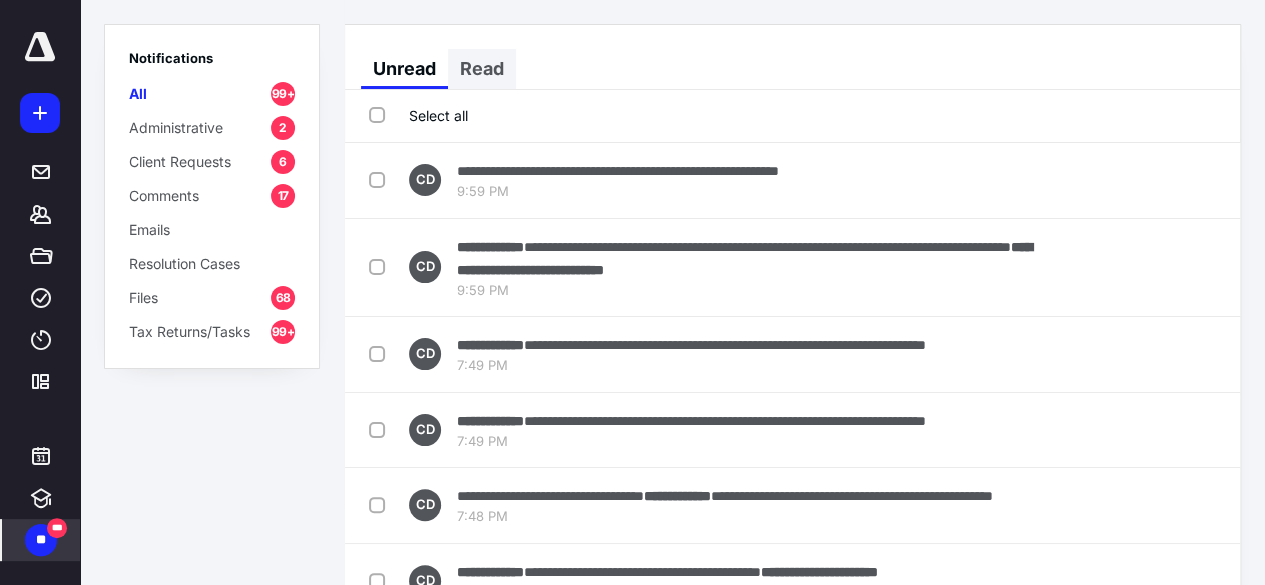 click on "Read" at bounding box center (482, 69) 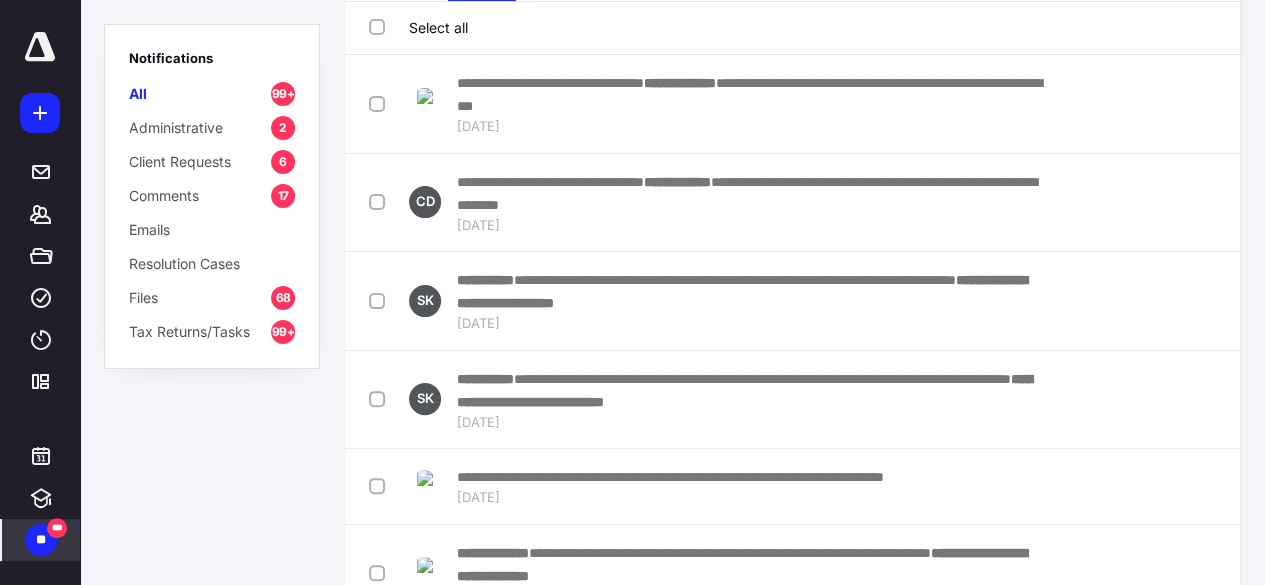 scroll, scrollTop: 89, scrollLeft: 0, axis: vertical 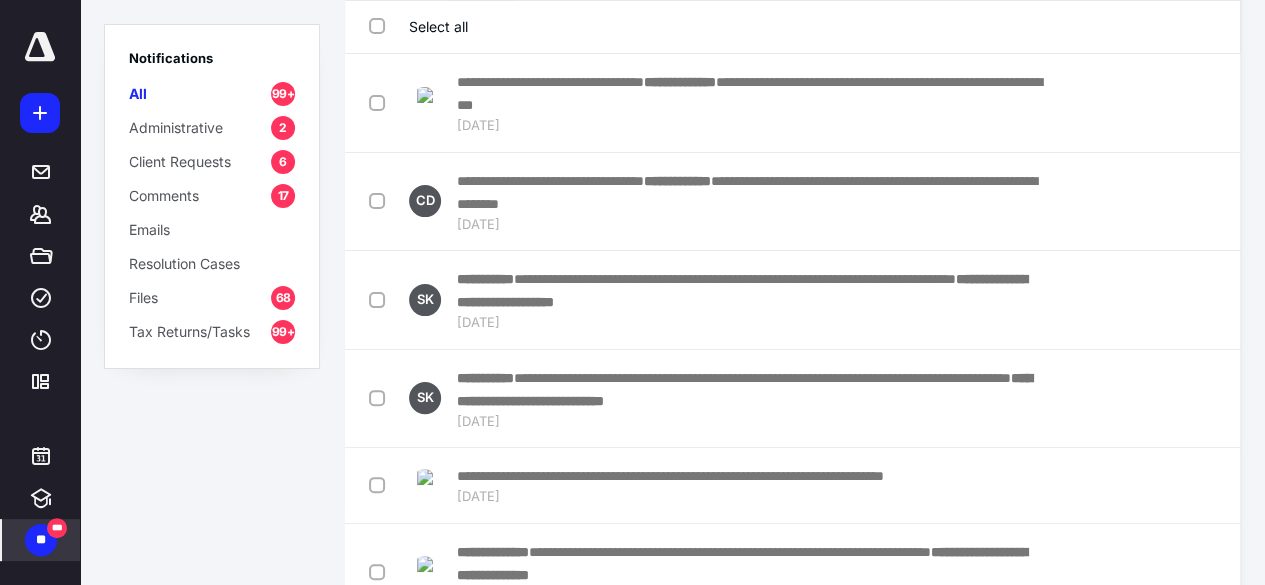 click on "Comments 17" at bounding box center (212, 195) 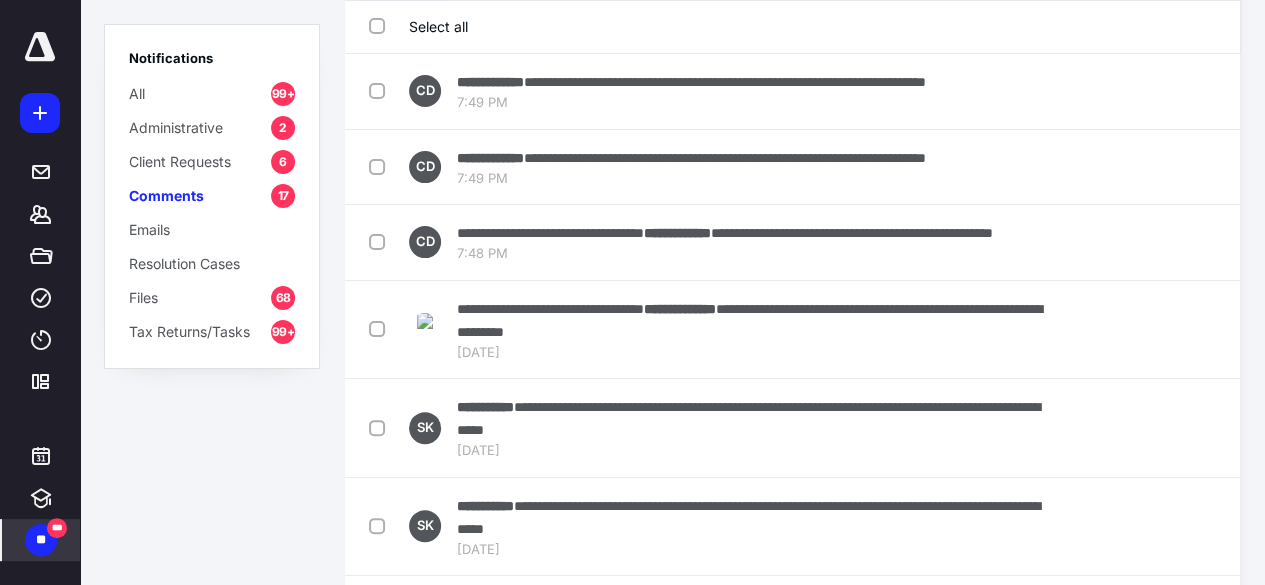 scroll, scrollTop: 0, scrollLeft: 0, axis: both 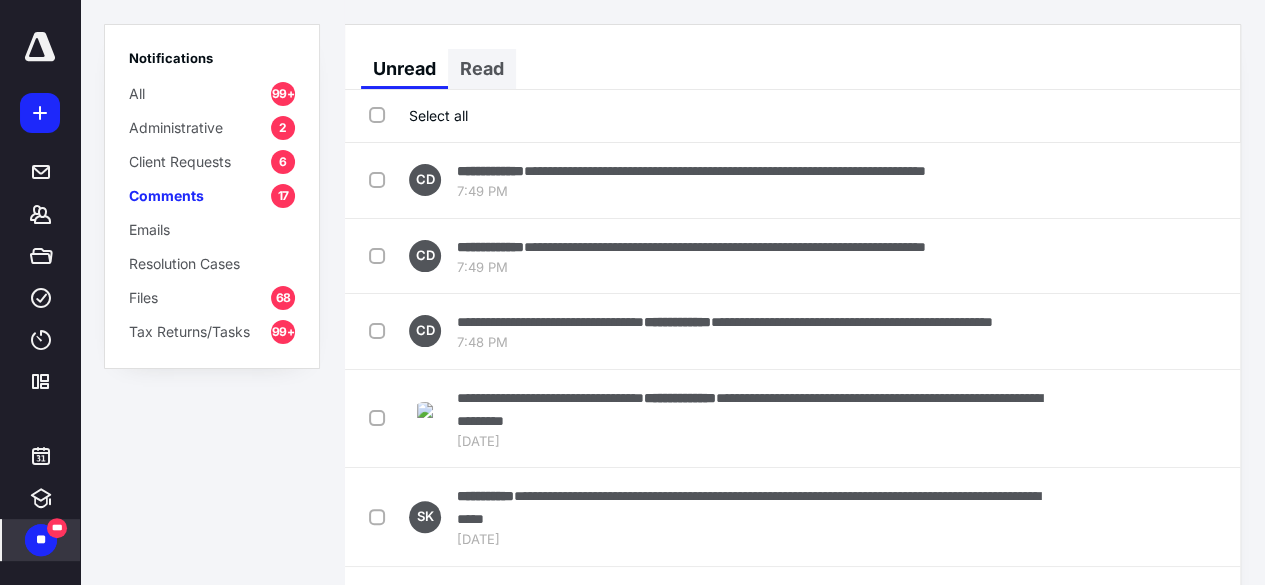 click on "Read" at bounding box center (482, 69) 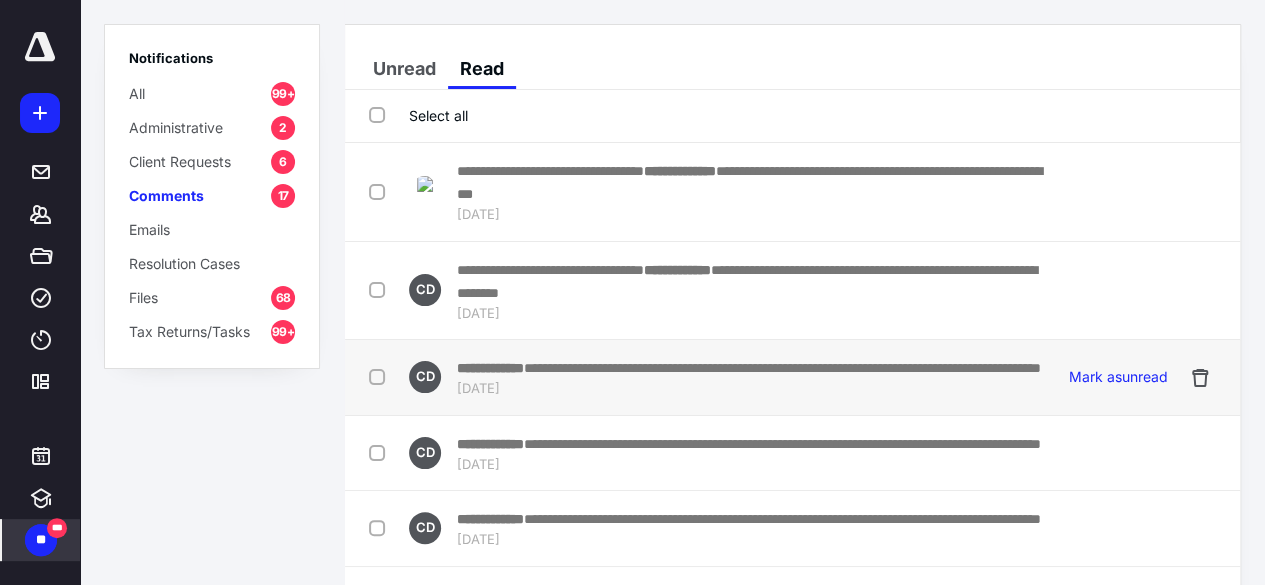 scroll, scrollTop: 98, scrollLeft: 0, axis: vertical 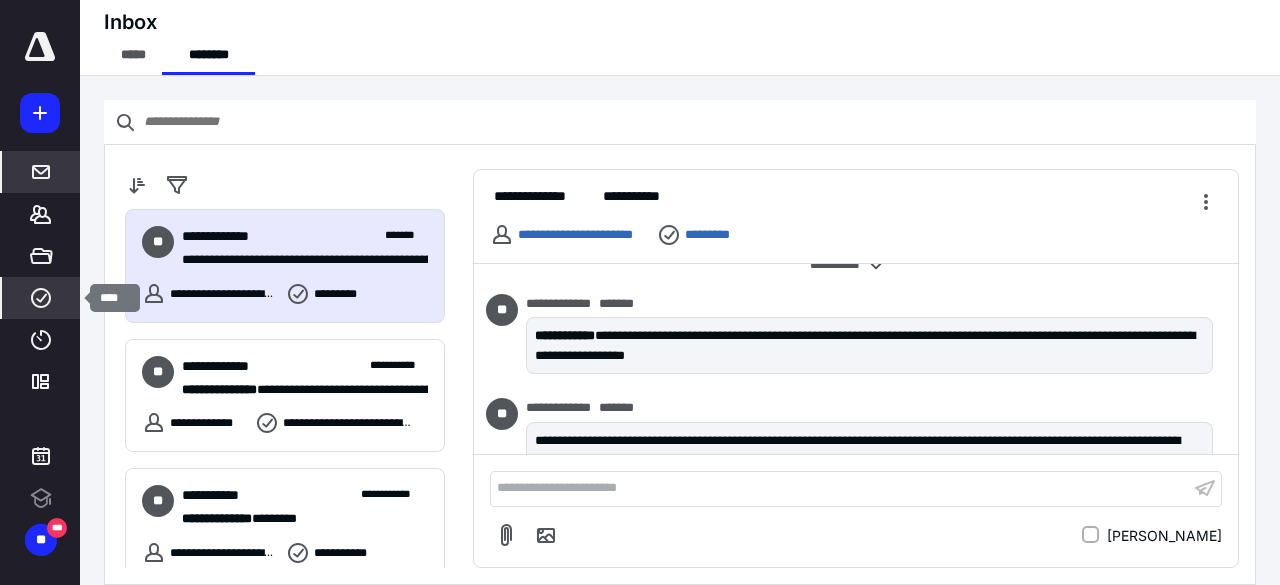 click 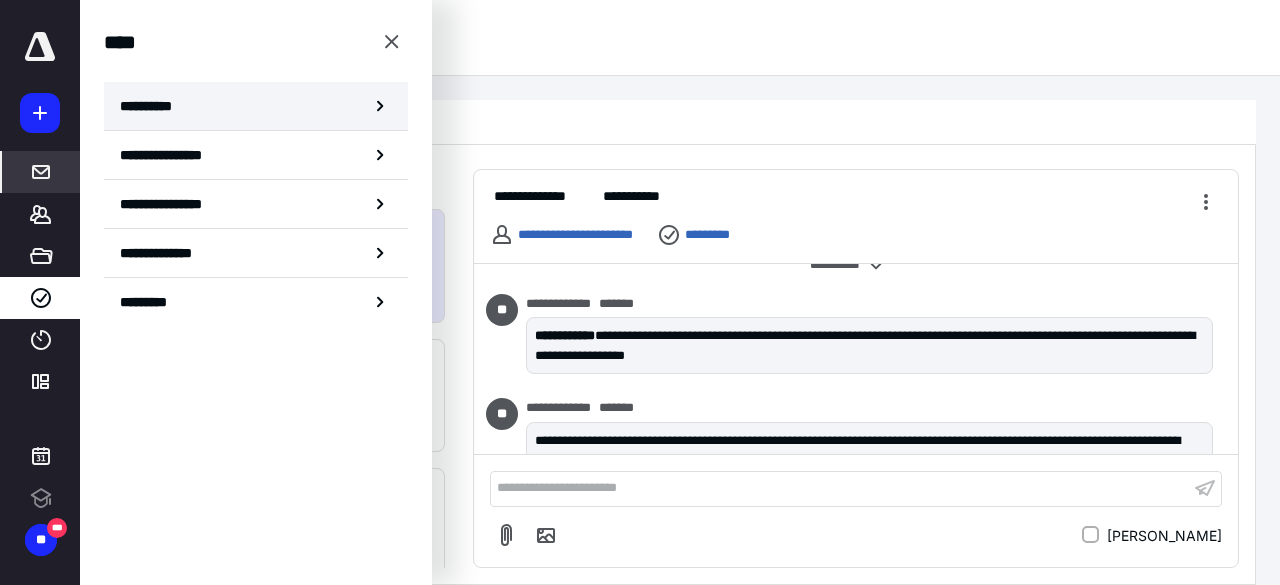 click on "**********" at bounding box center (256, 106) 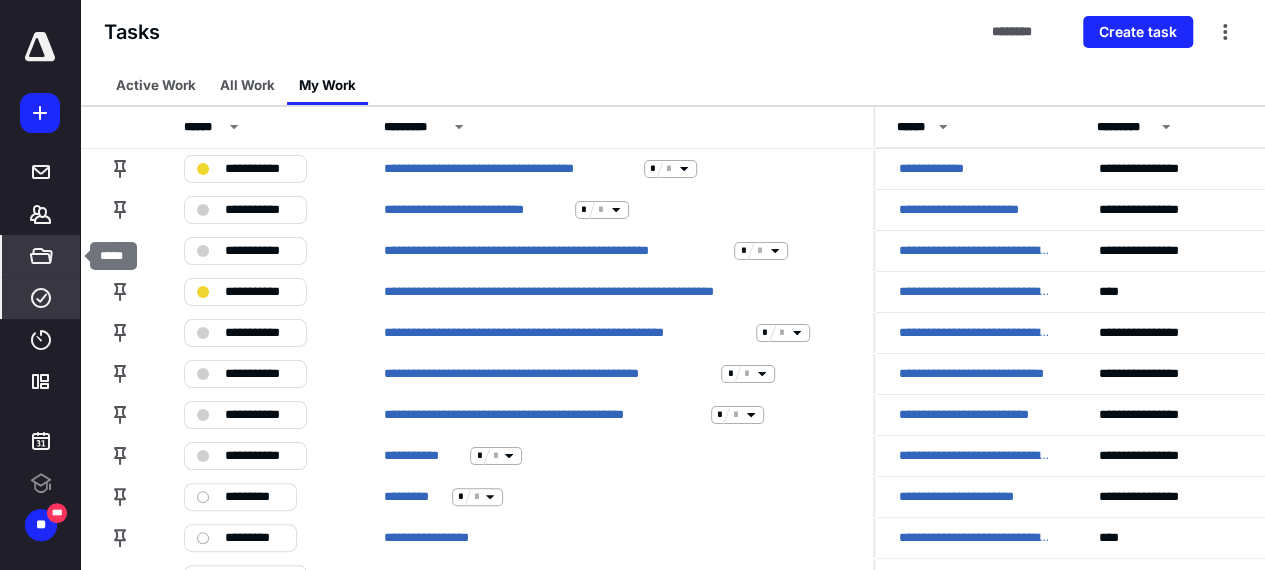 click 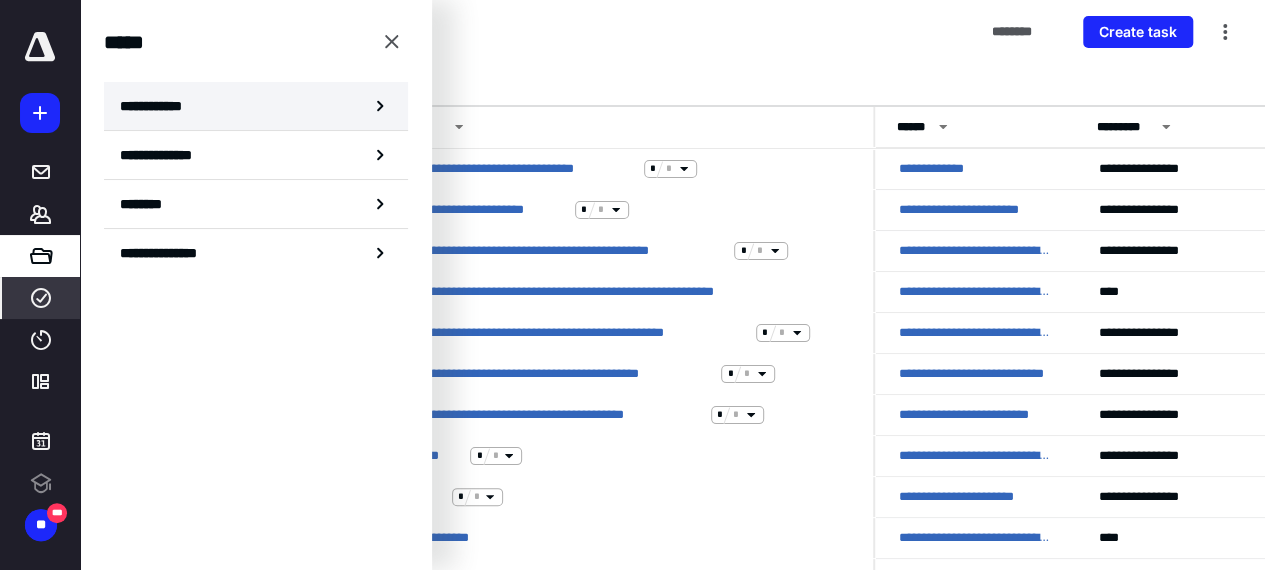 click on "**********" at bounding box center [256, 106] 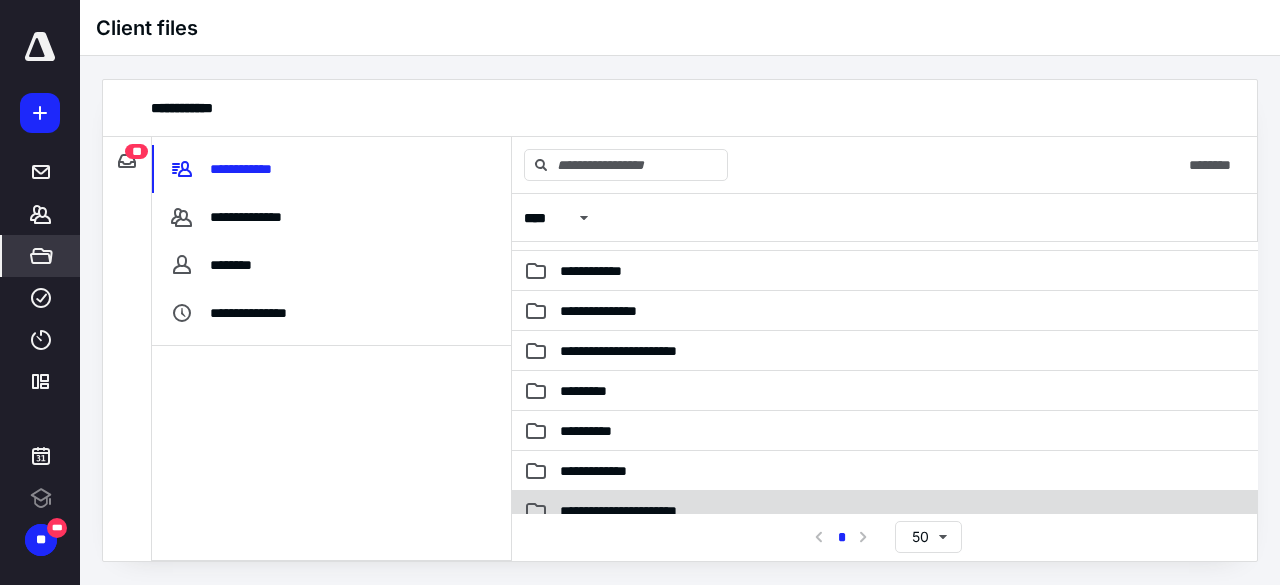 scroll, scrollTop: 146, scrollLeft: 0, axis: vertical 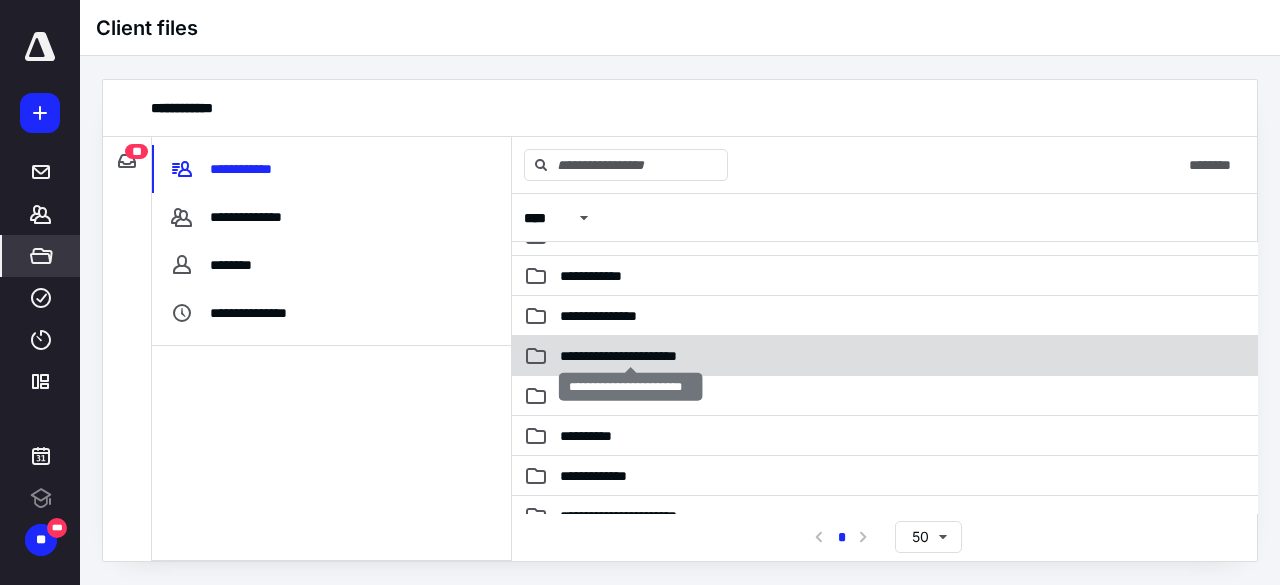 click on "**********" at bounding box center [631, 356] 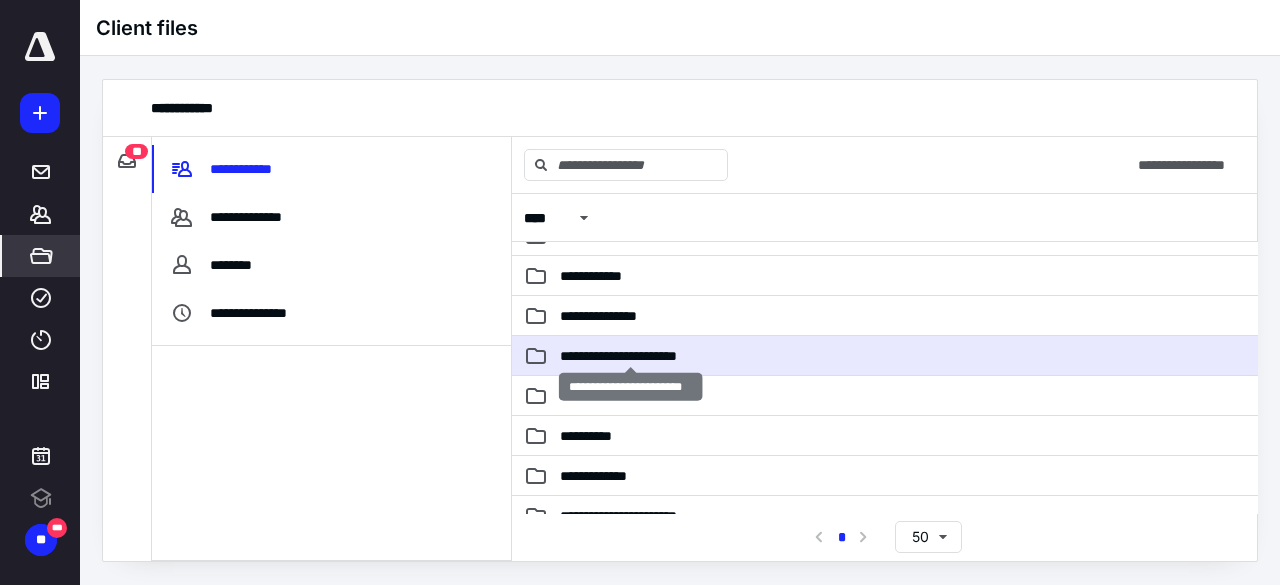 click on "**********" at bounding box center (631, 356) 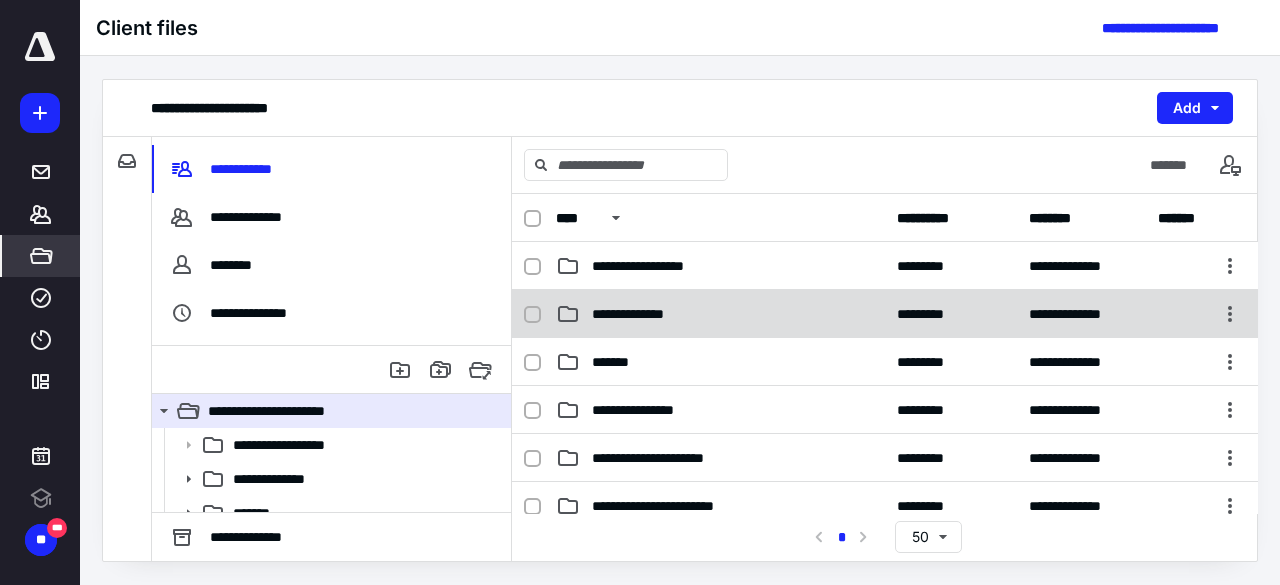 click on "**********" at bounding box center [885, 314] 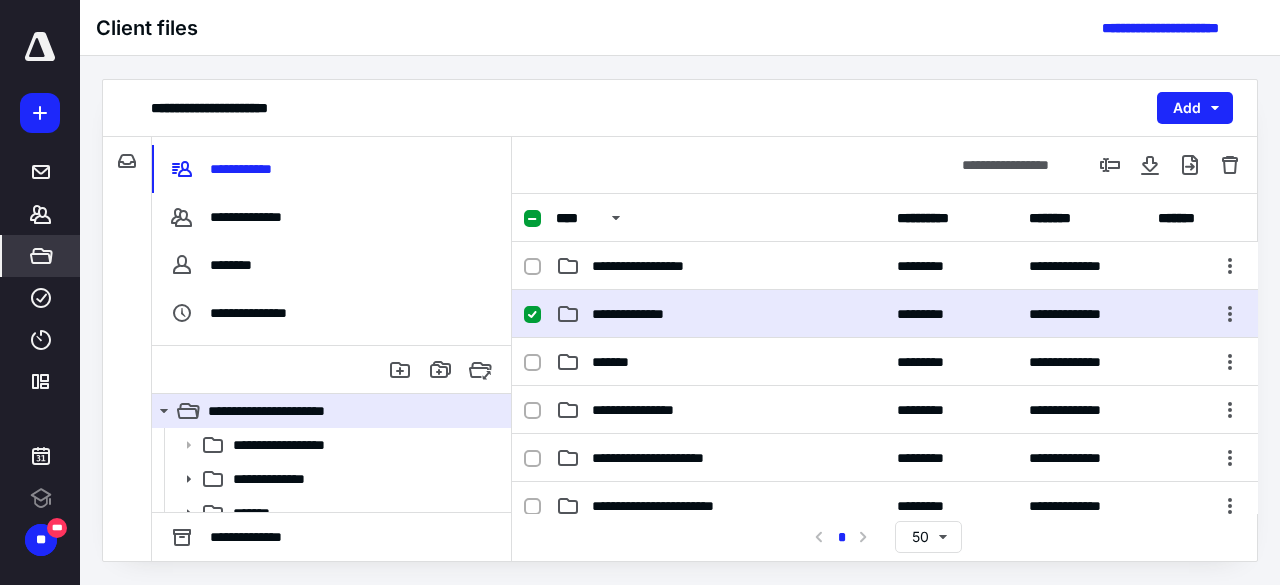 click on "**********" at bounding box center (885, 314) 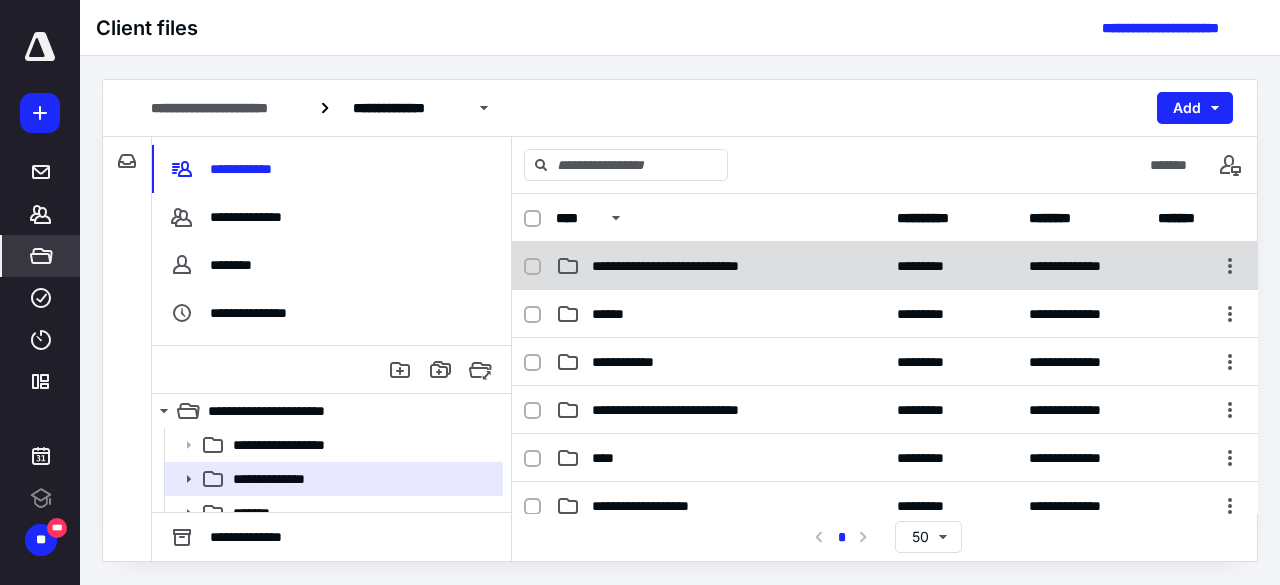 click on "**********" at bounding box center [885, 266] 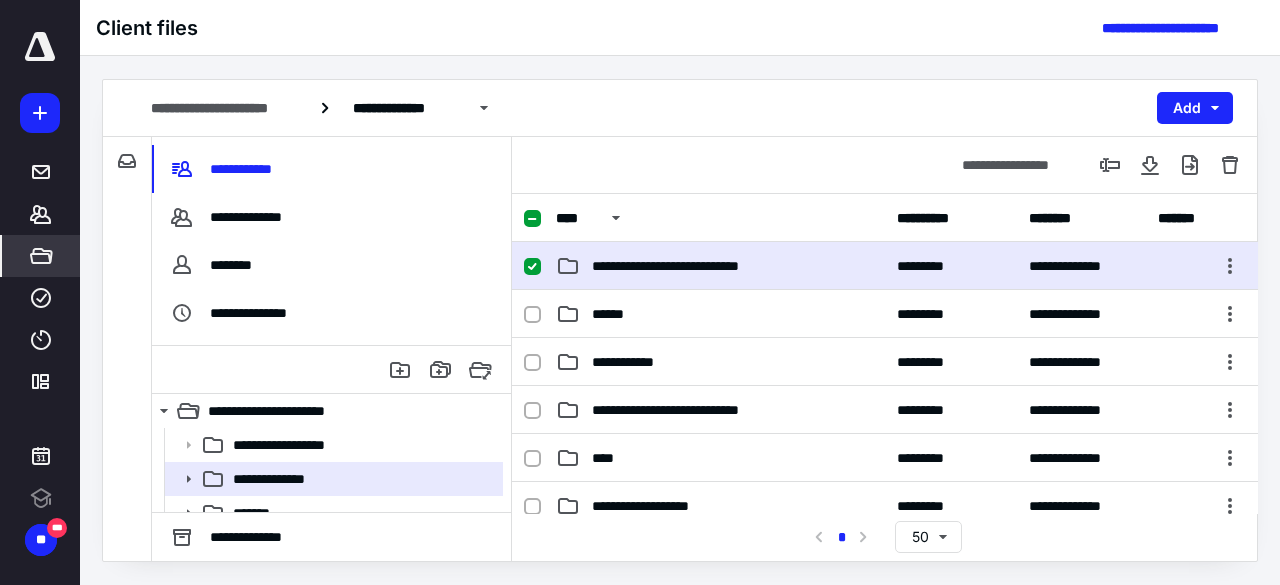 click on "**********" at bounding box center (885, 266) 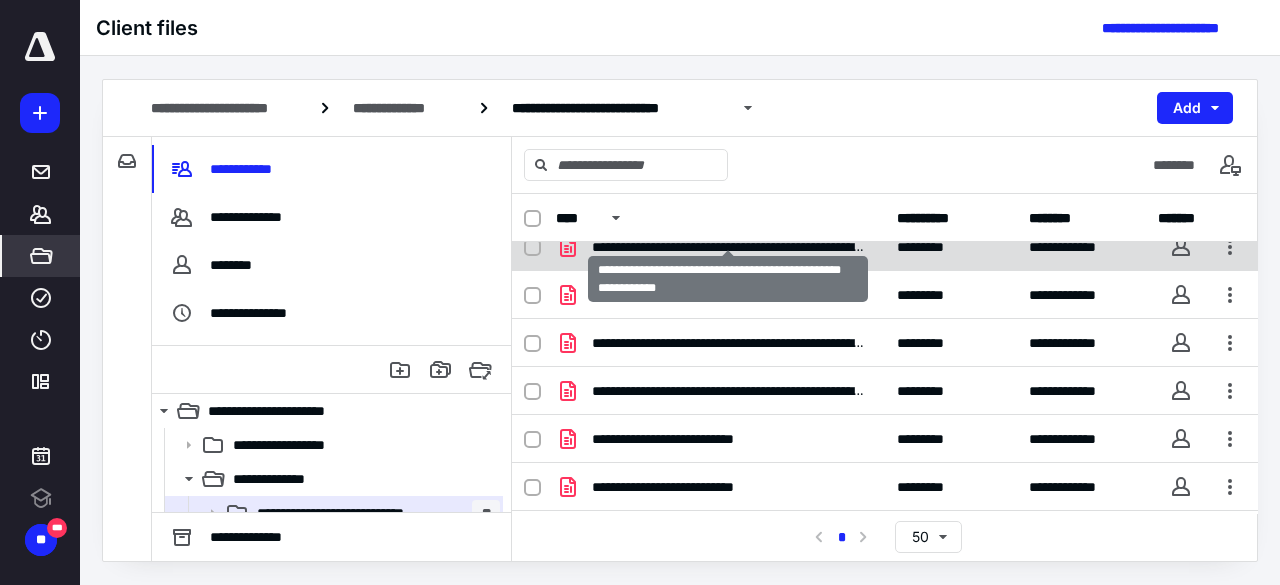 scroll, scrollTop: 234, scrollLeft: 0, axis: vertical 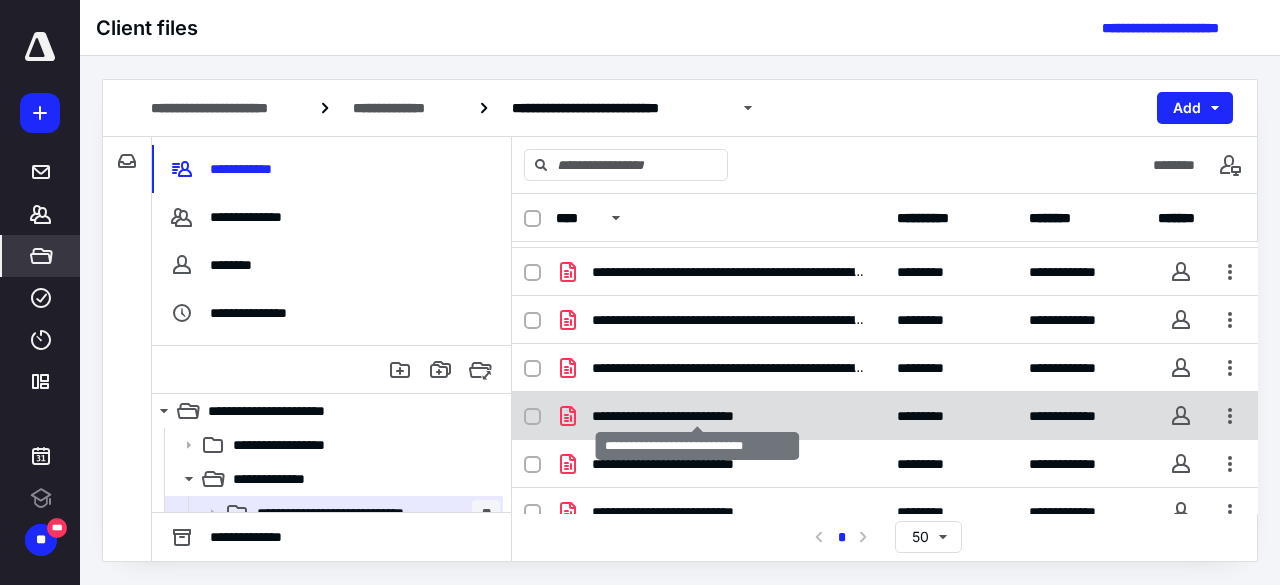 click on "**********" at bounding box center (698, 416) 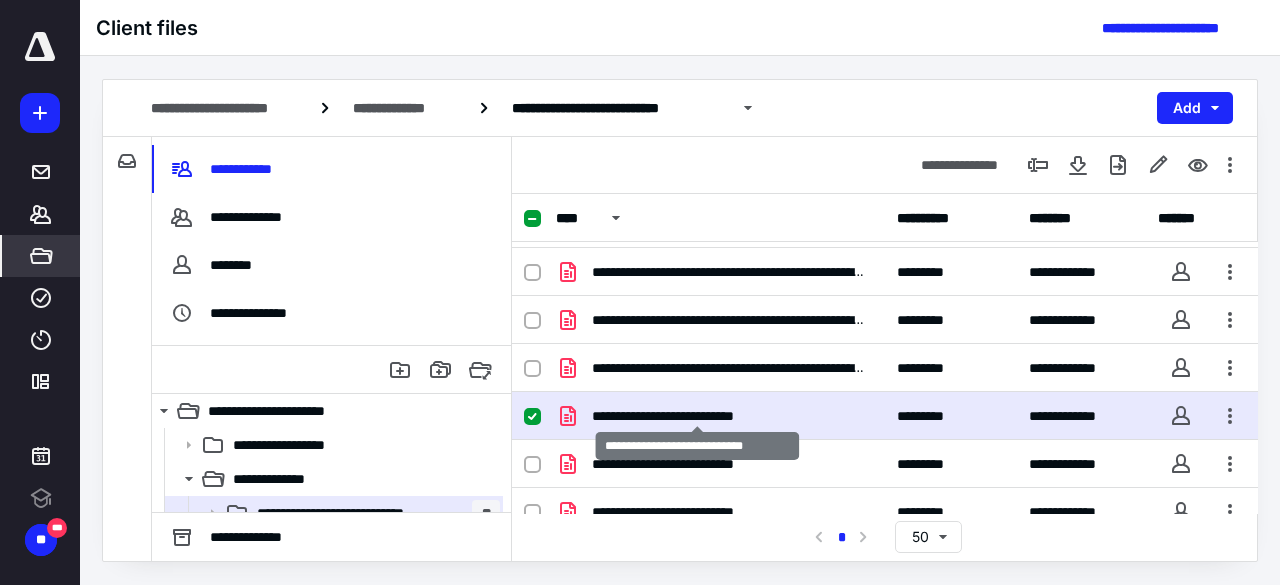 click on "**********" at bounding box center [698, 416] 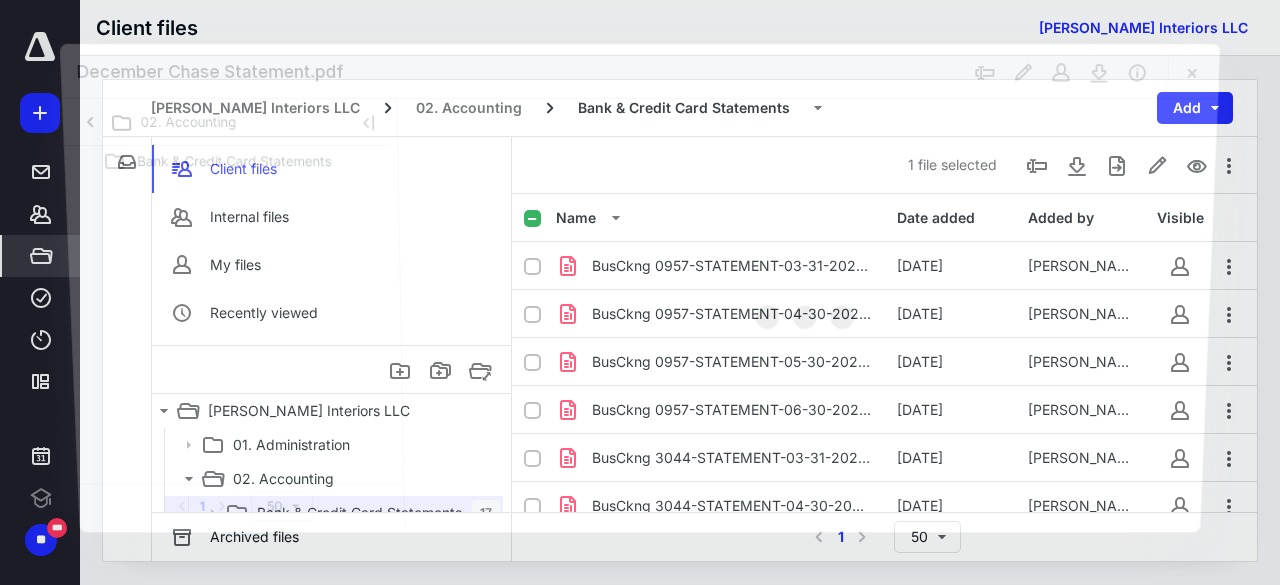 scroll, scrollTop: 234, scrollLeft: 0, axis: vertical 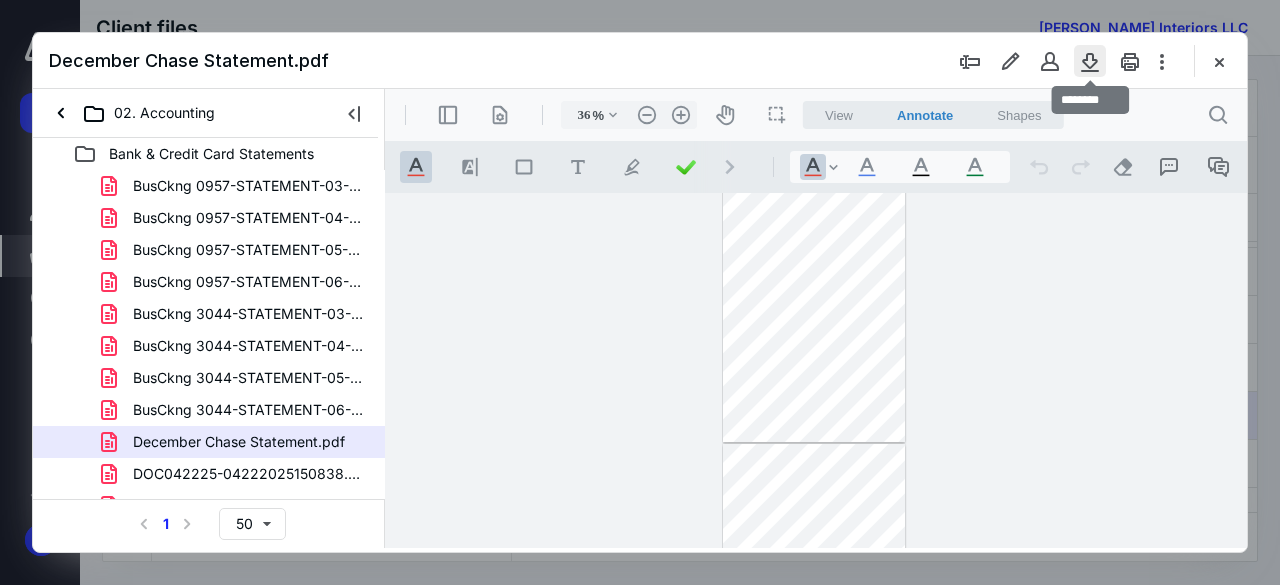 click at bounding box center (1090, 61) 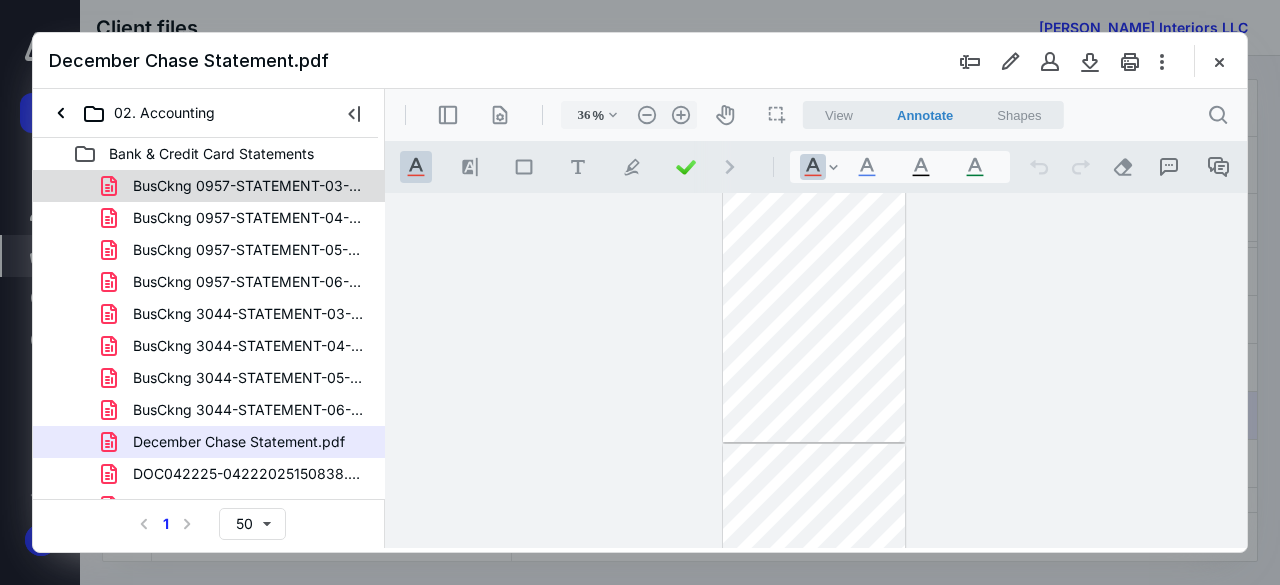 click on "BusCkng         0957-STATEMENT-03-31-2025-99239d4c-4095-42.pdf" at bounding box center [209, 186] 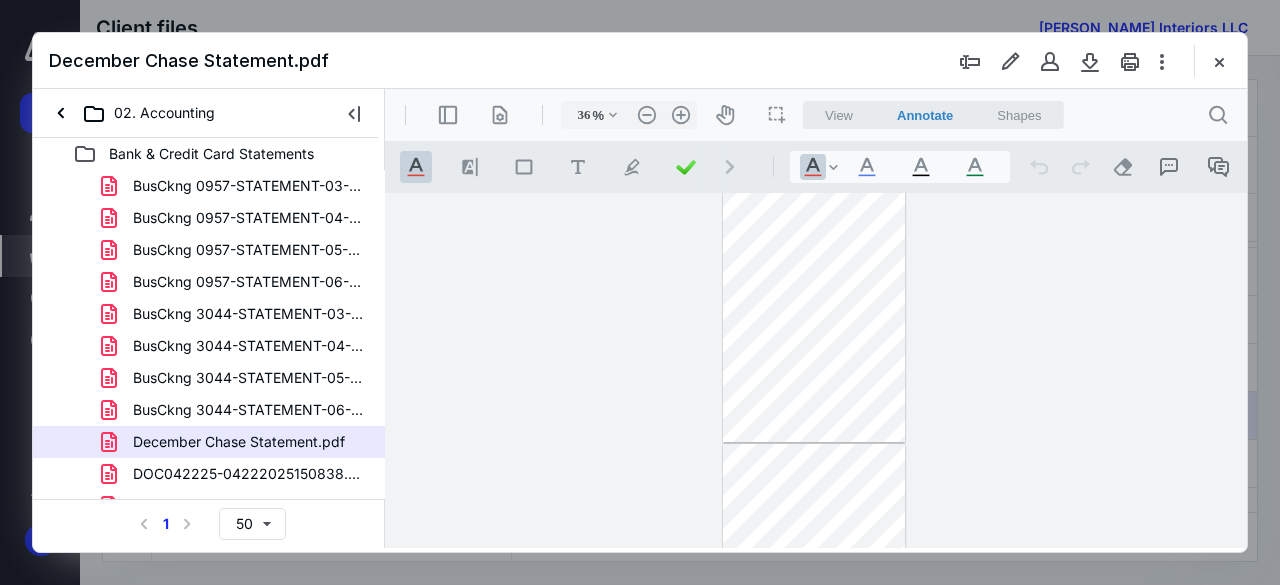 click on "BusCkng         0957-STATEMENT-03-31-2025-99239d4c-4095-42.pdf BusCkng         0957-STATEMENT-04-30-2025-014d62e9-b16b-42.pdf BusCkng         0957-STATEMENT-05-30-2025-2e940008-879d-41.pdf BusCkng         0957-STATEMENT-06-30-2025-c484fce8-7827-42.pdf BusCkng         3044-STATEMENT-03-31-2025-2bd56293-eb8c-4a.pdf BusCkng         3044-STATEMENT-04-30-2025-5449f668-53b3-4c.pdf BusCkng         3044-STATEMENT-05-30-2025-f25c1aa5-8c6a-4b.pdf BusCkng         3044-STATEMENT-06-30-2025-b17dc0be-1af5-4d.pdf December Chase Statement.pdf DOC042225-04222025150838.pdf DOC052225-05222025121310.pdf DOC061025-06102025113815.pdf DOC070325-07032025144130.pdf February Chase Statement.pdf January Chase Statement (1).pdf January Chase Statement.pdf March Chase Statement.pdf" at bounding box center [209, 442] 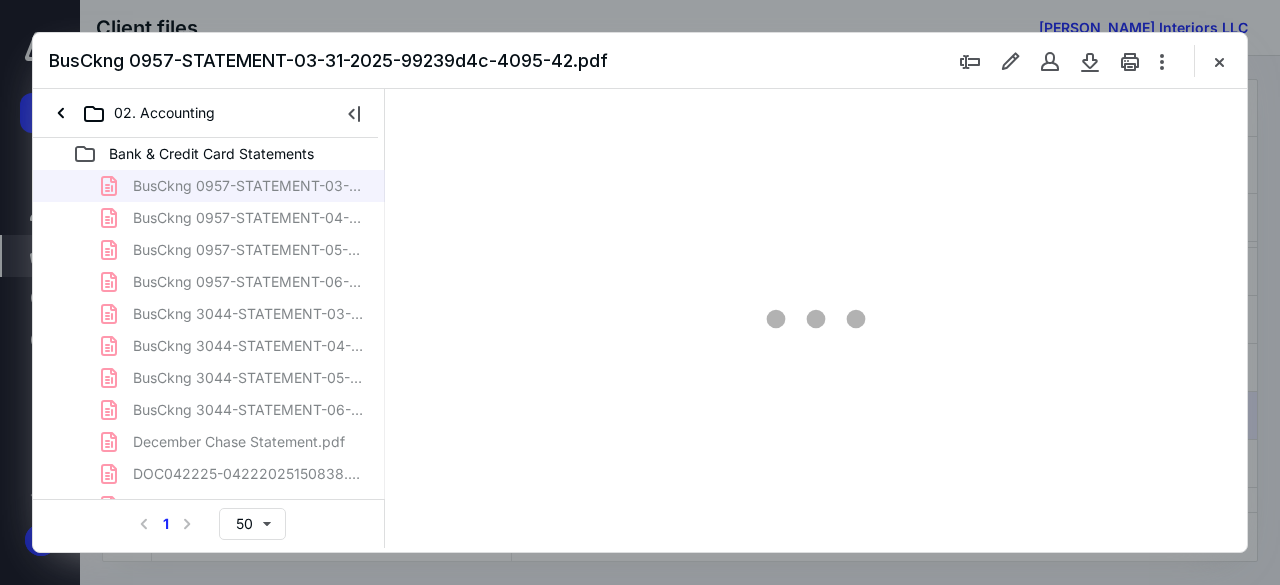 type on "45" 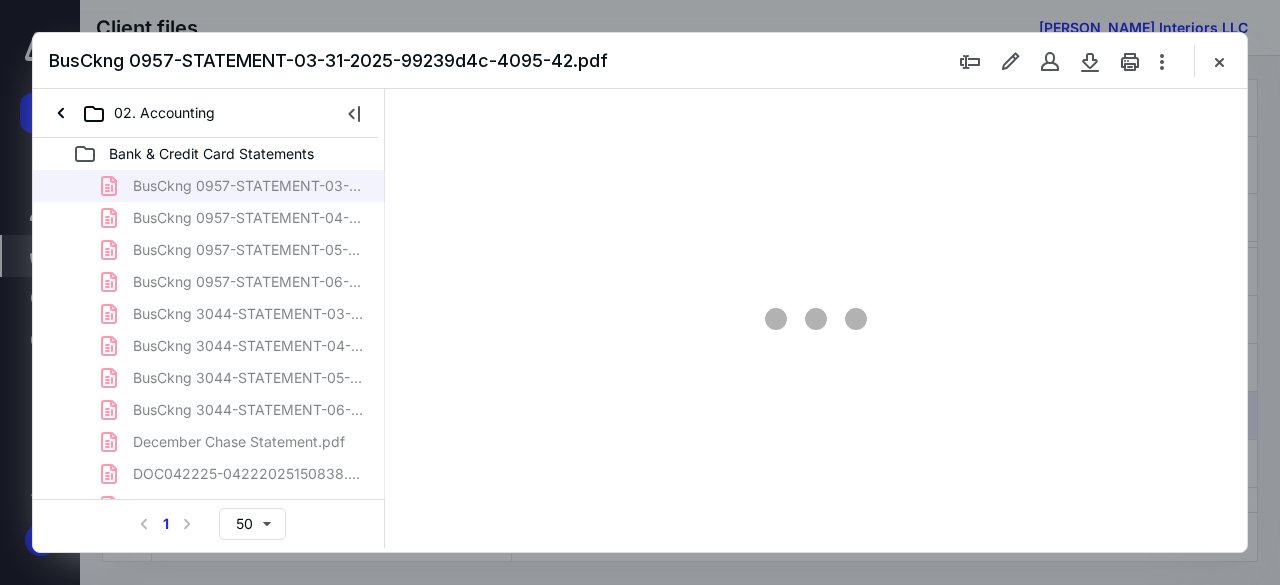 scroll, scrollTop: 106, scrollLeft: 0, axis: vertical 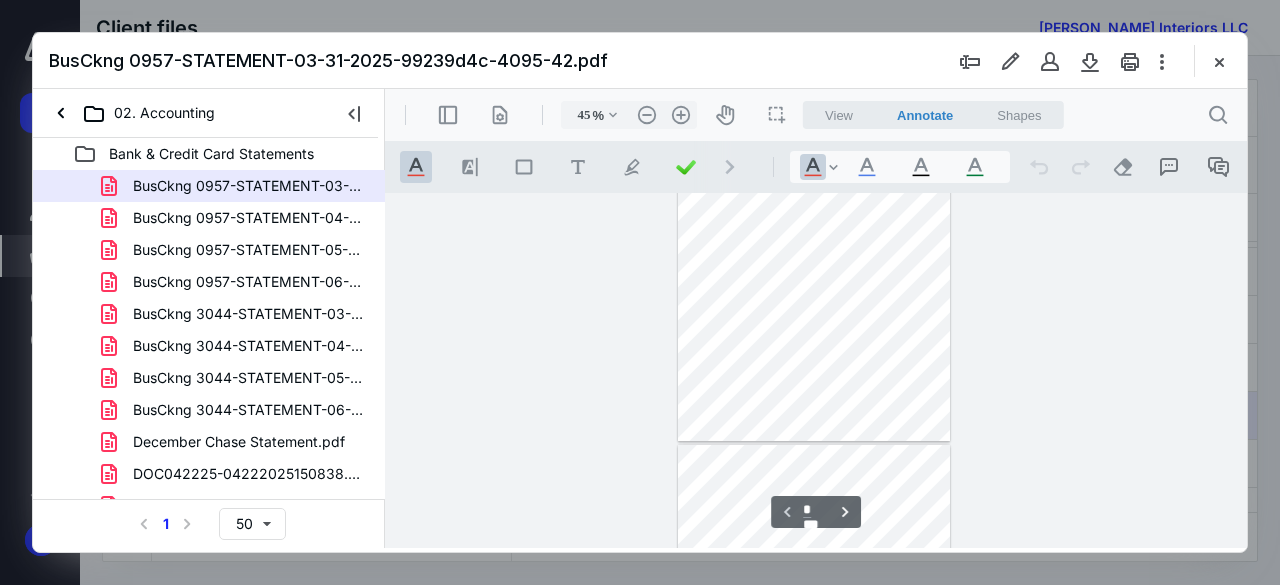 type on "*" 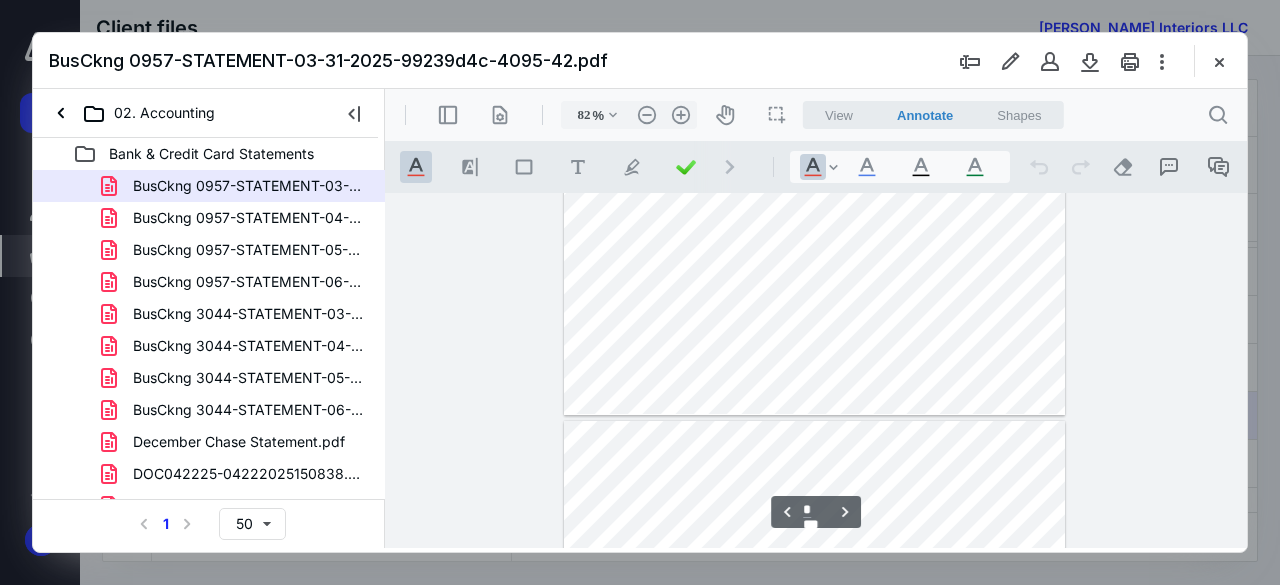 scroll, scrollTop: 768, scrollLeft: 0, axis: vertical 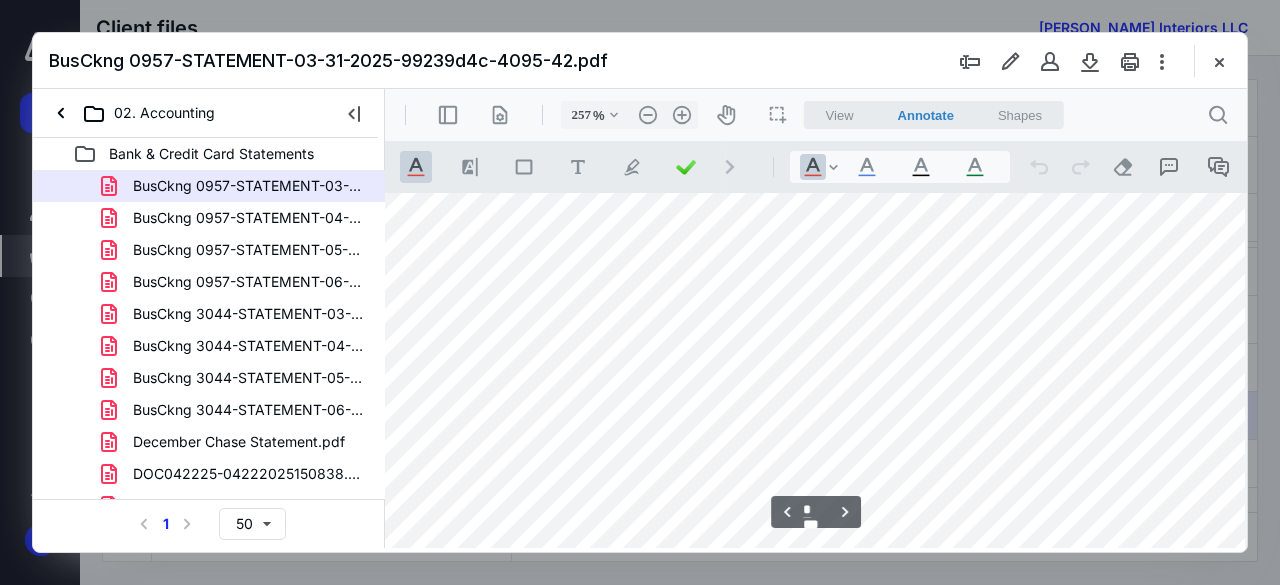 type on "357" 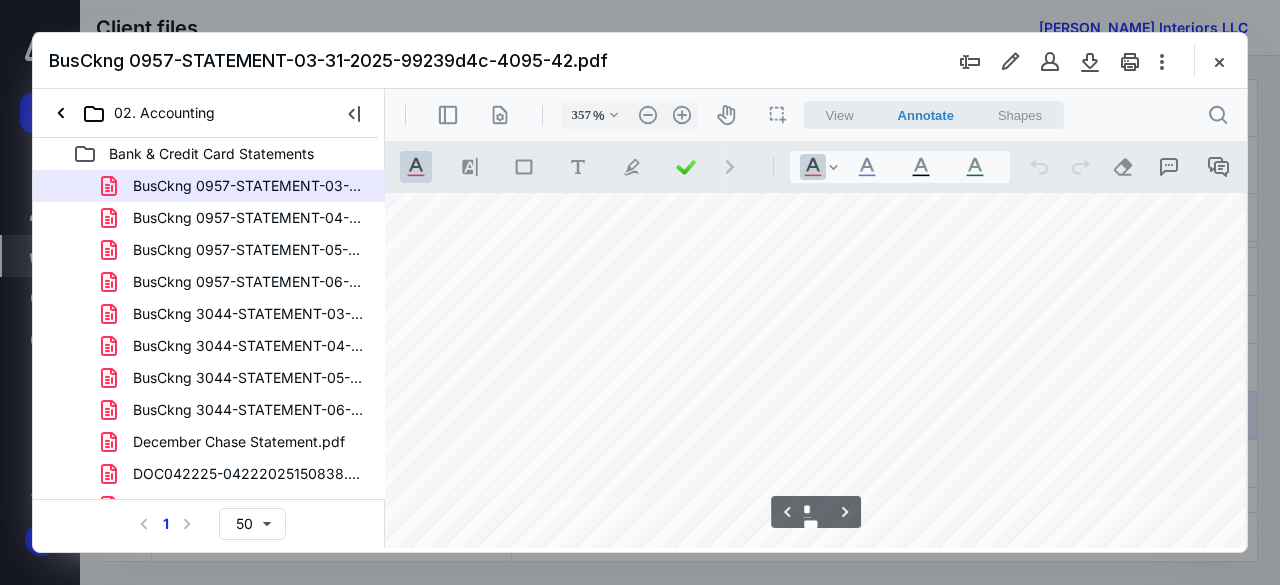 scroll, scrollTop: 3550, scrollLeft: 804, axis: both 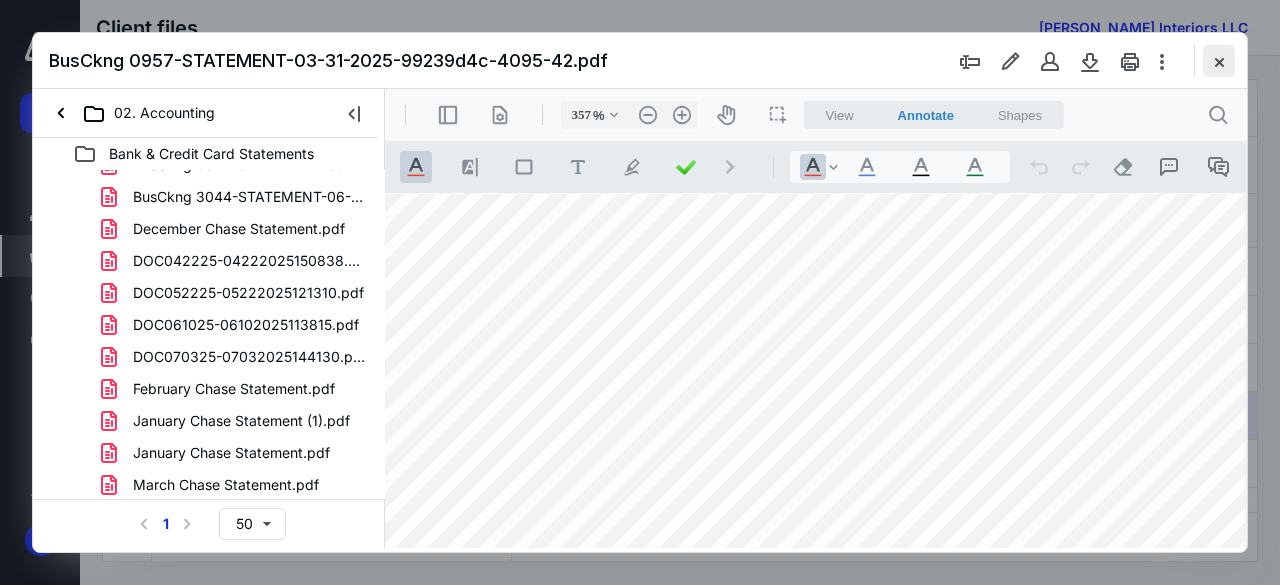click at bounding box center [1219, 61] 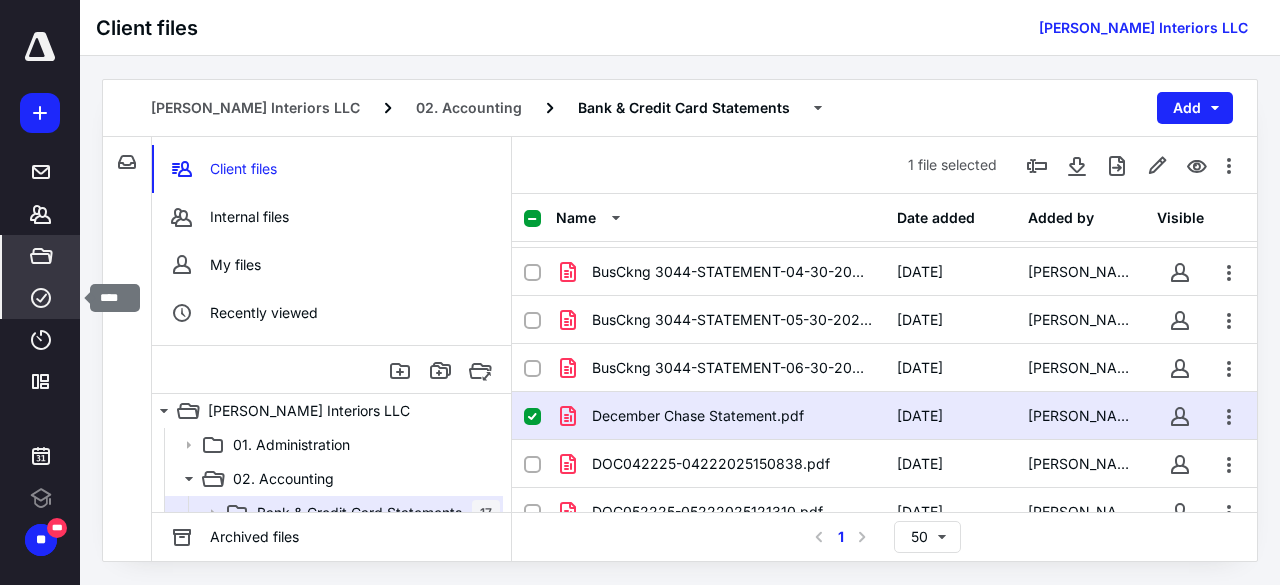 click on "****" at bounding box center [41, 298] 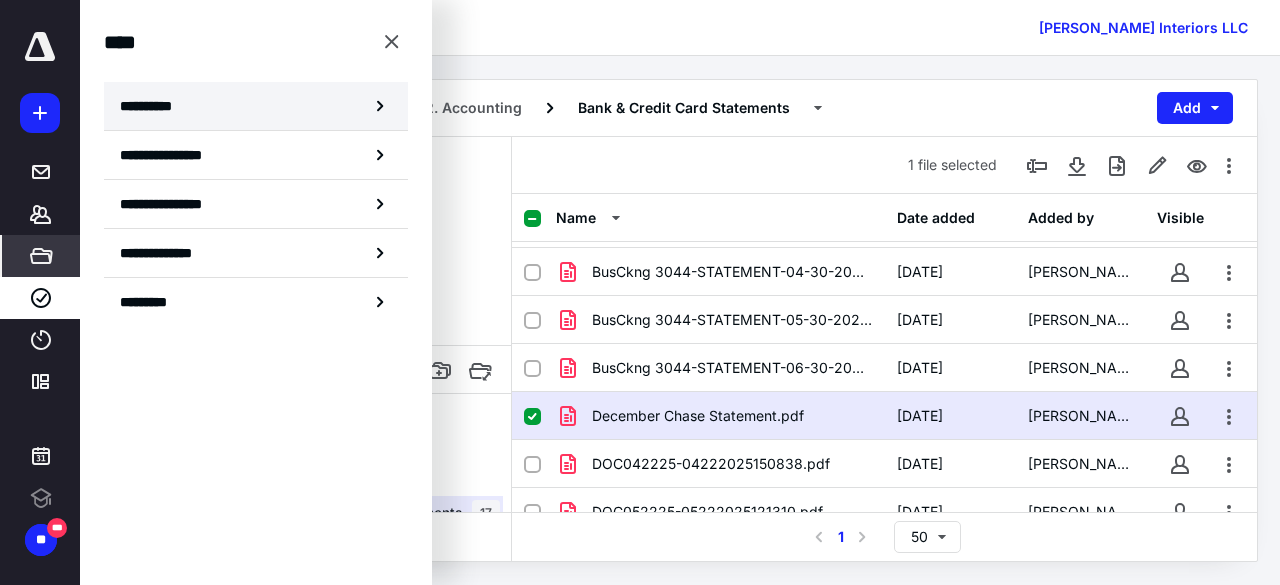 click on "**********" at bounding box center (256, 106) 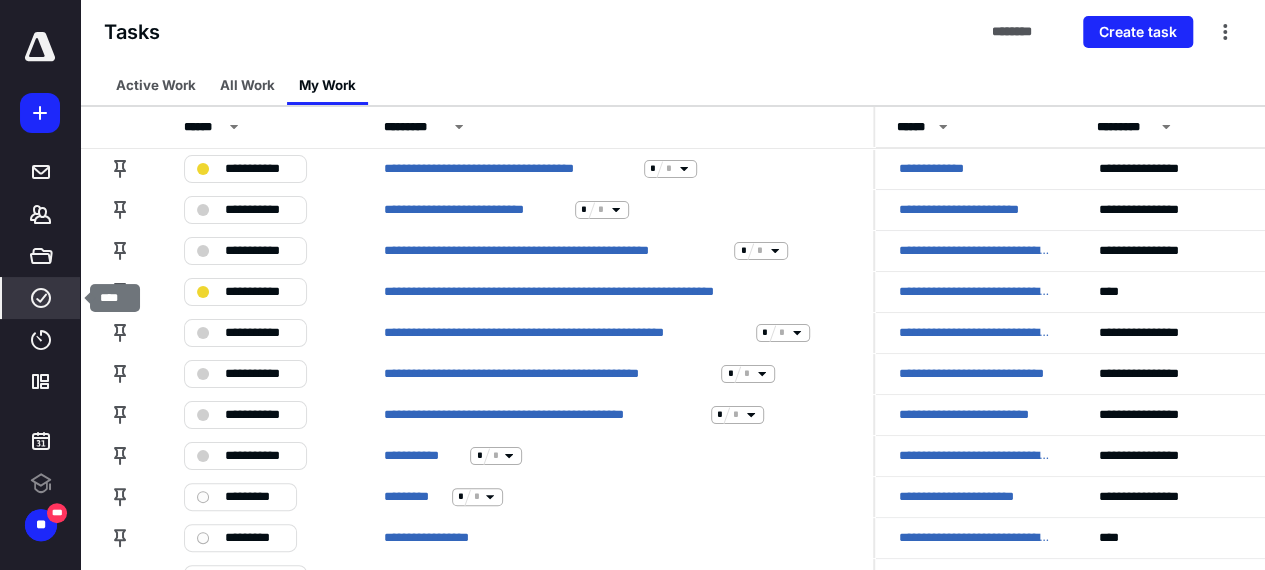 click 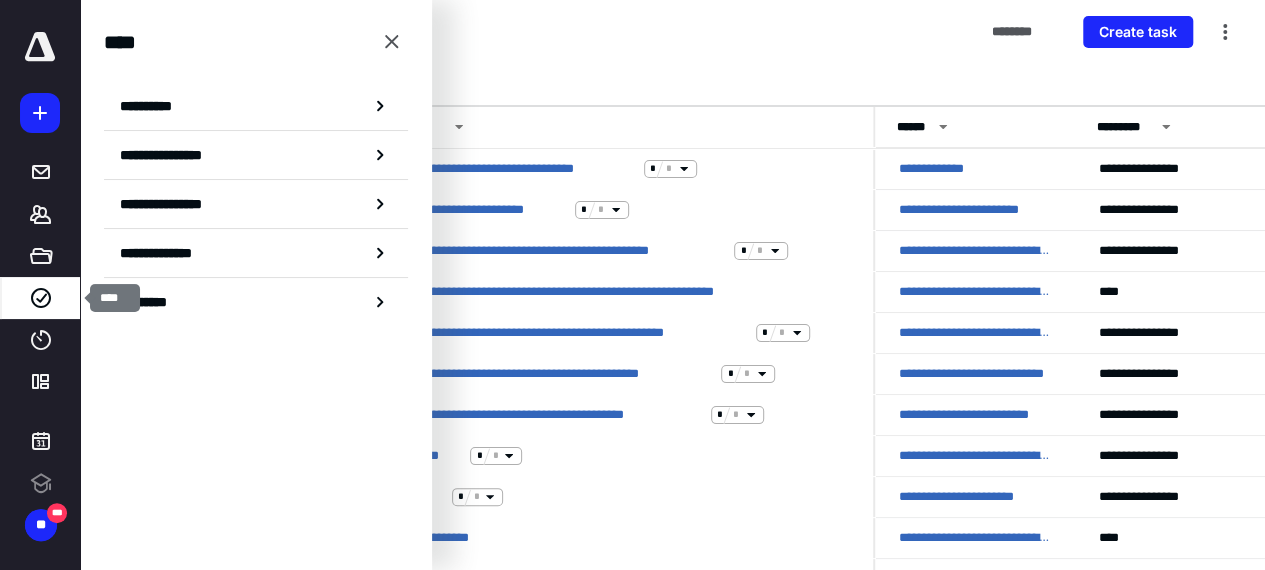click on "****" at bounding box center (41, 298) 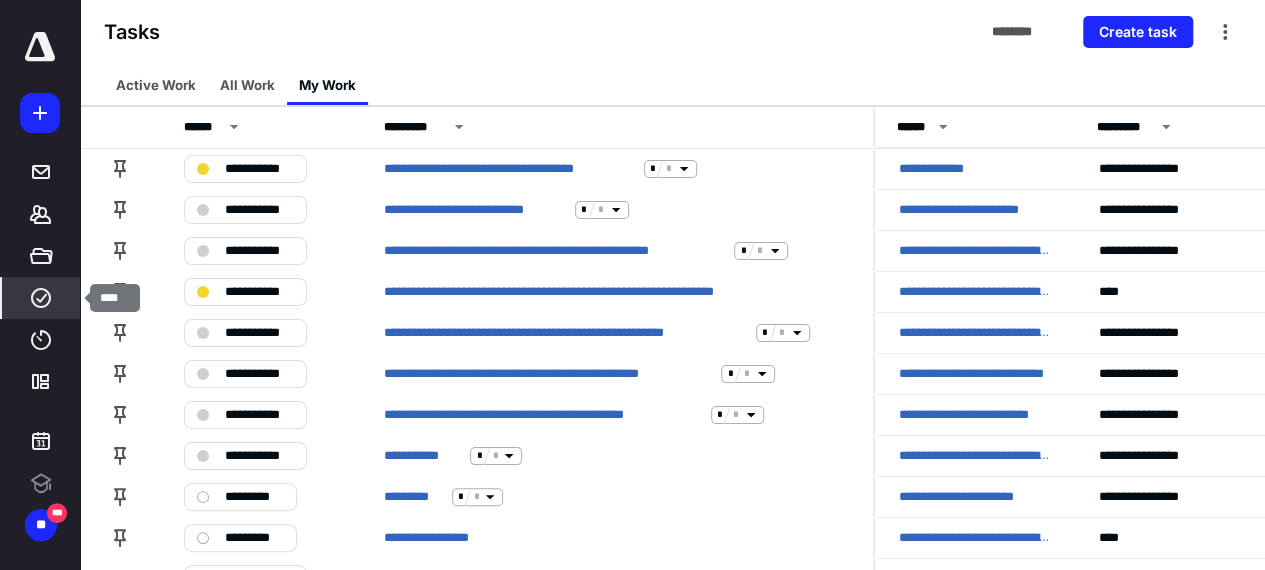 click on "****" at bounding box center (41, 298) 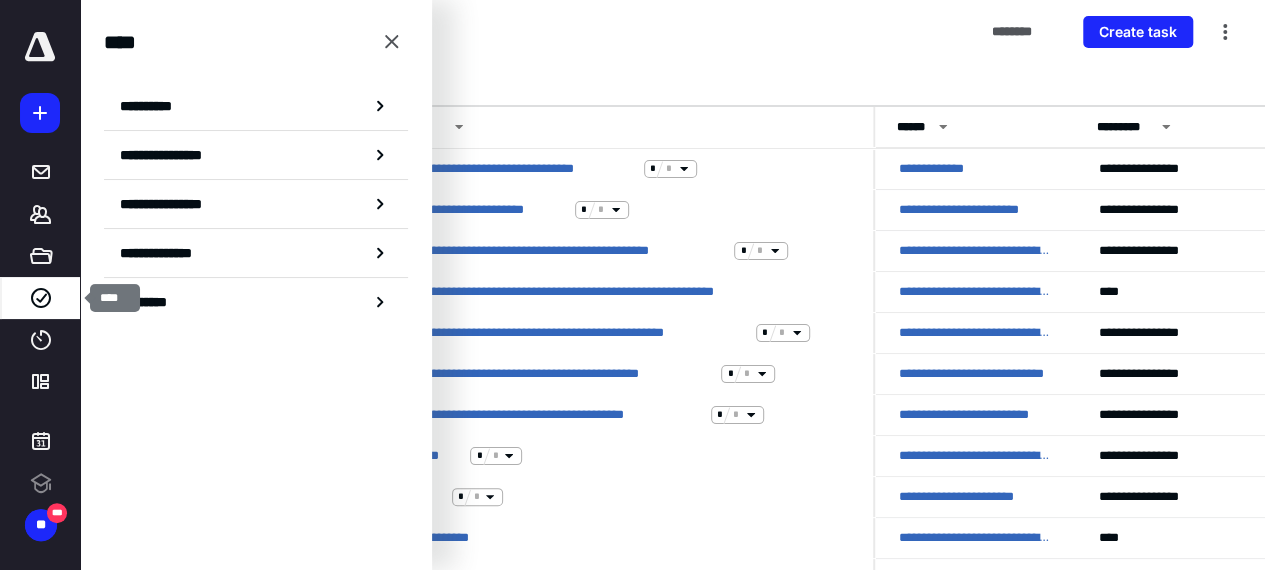 click on "****" at bounding box center (41, 298) 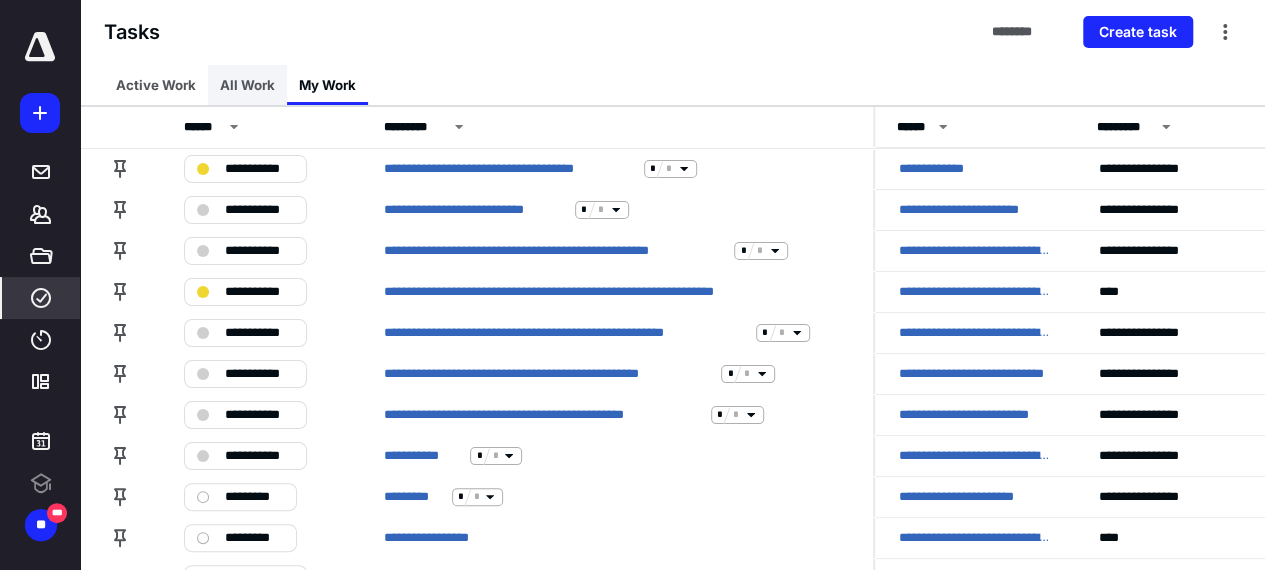 click on "All Work" at bounding box center [247, 85] 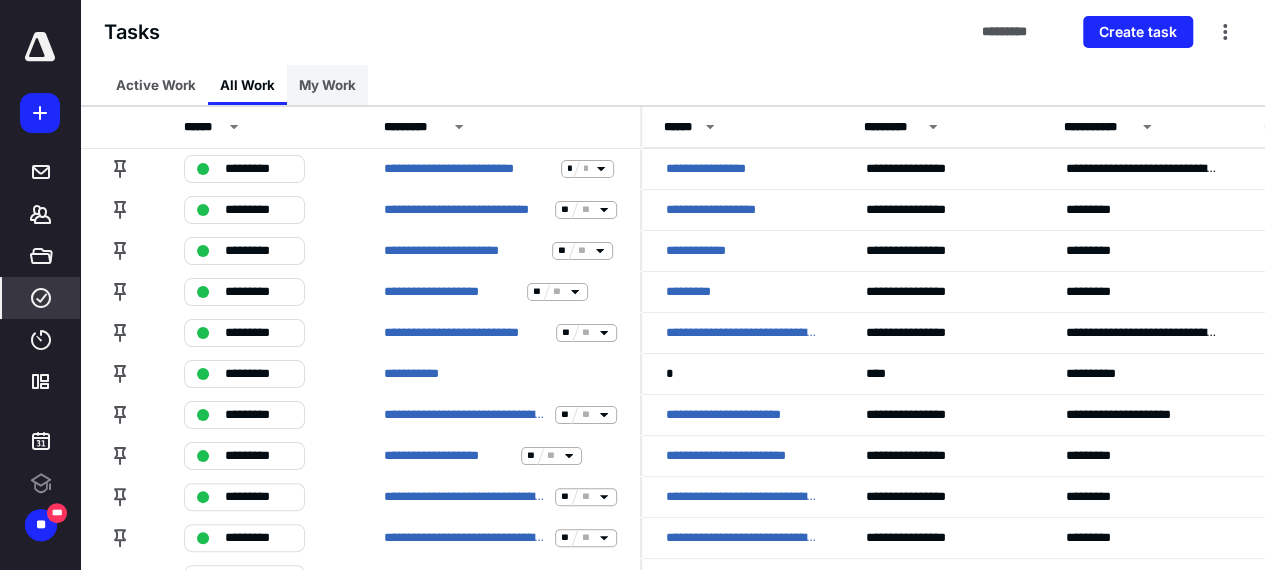 click on "My Work" at bounding box center (327, 85) 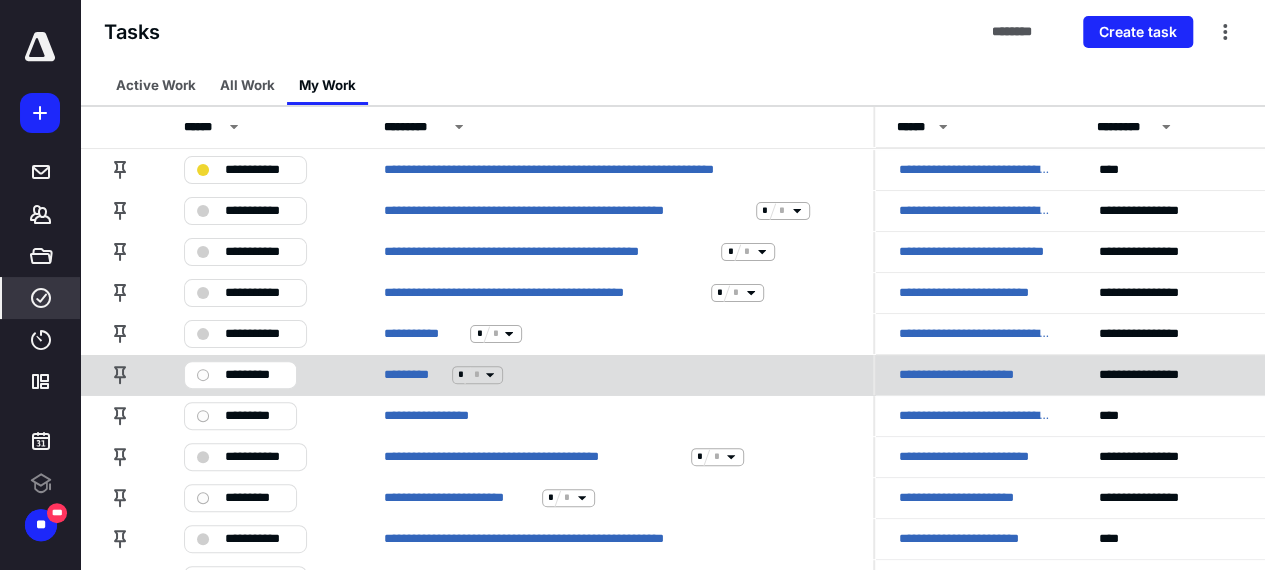 scroll, scrollTop: 124, scrollLeft: 0, axis: vertical 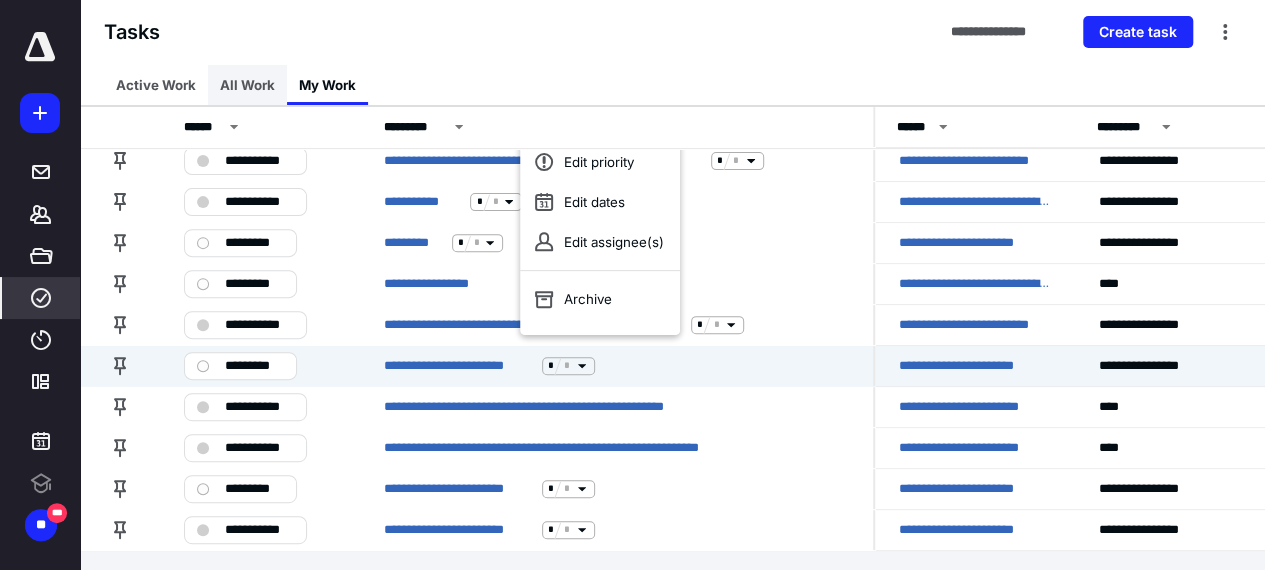 click on "All Work" at bounding box center (247, 85) 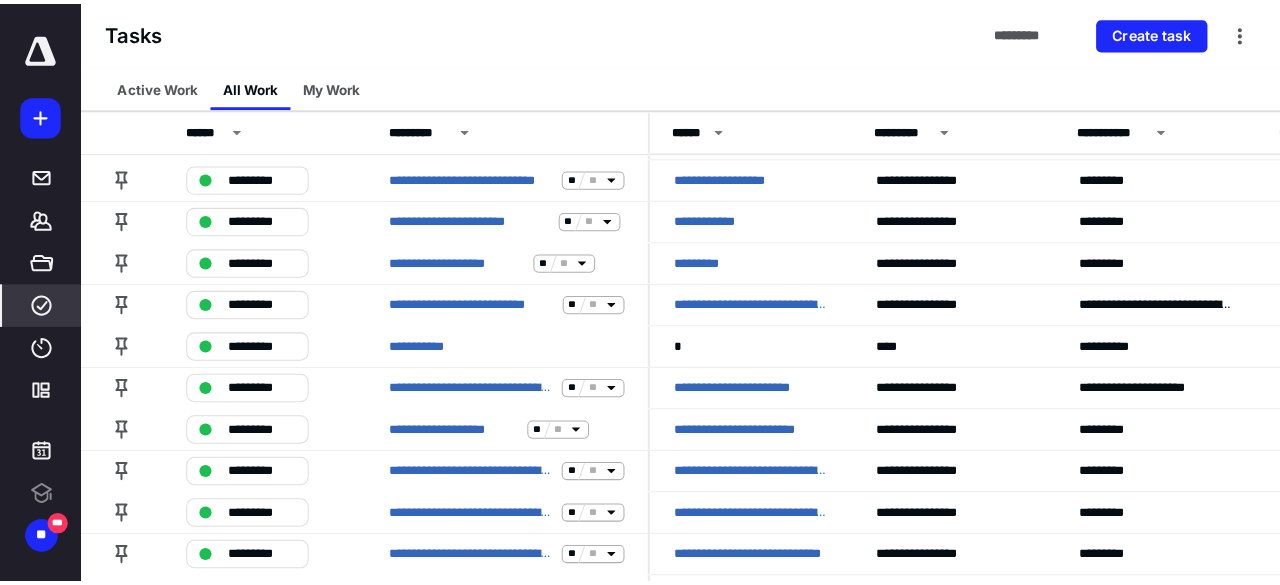 scroll, scrollTop: 0, scrollLeft: 0, axis: both 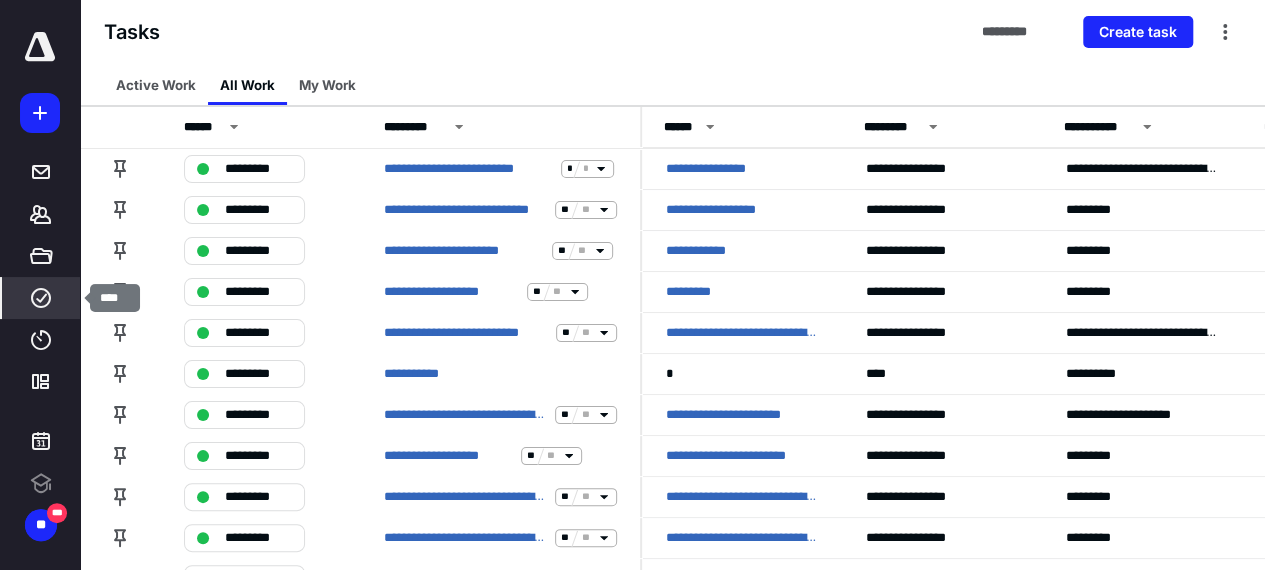 click 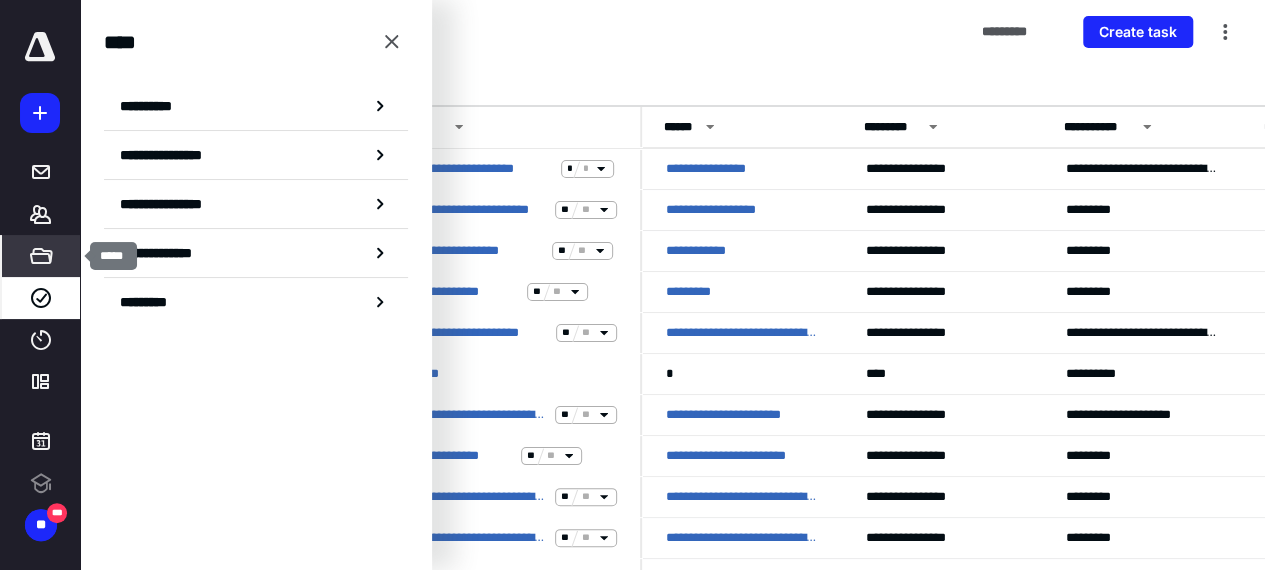 click 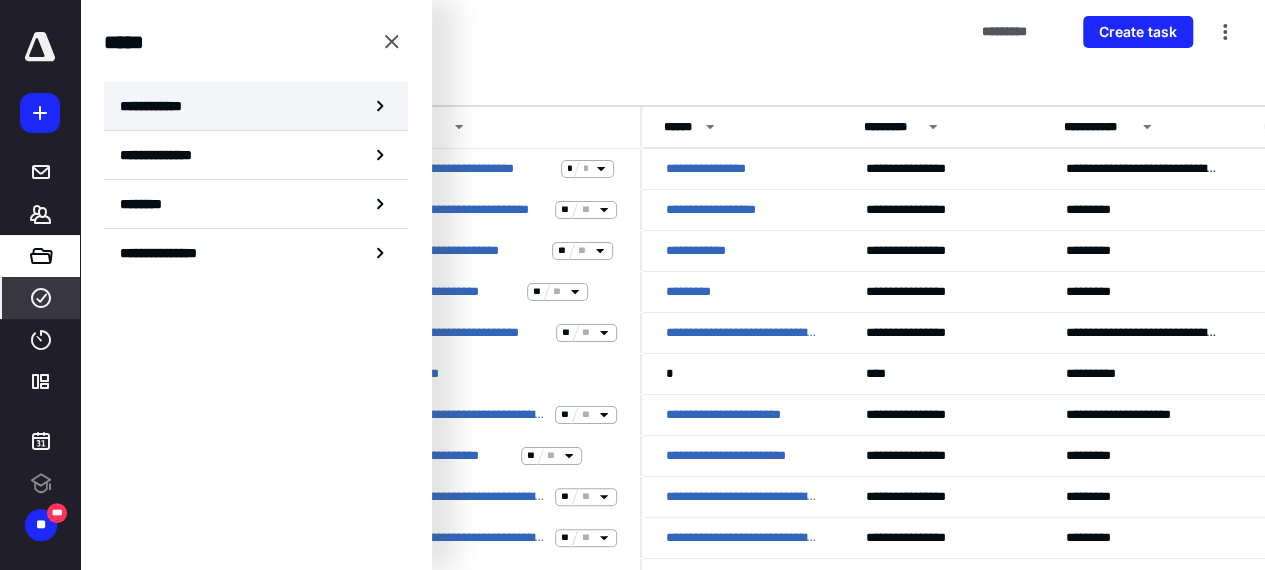click on "**********" at bounding box center (157, 106) 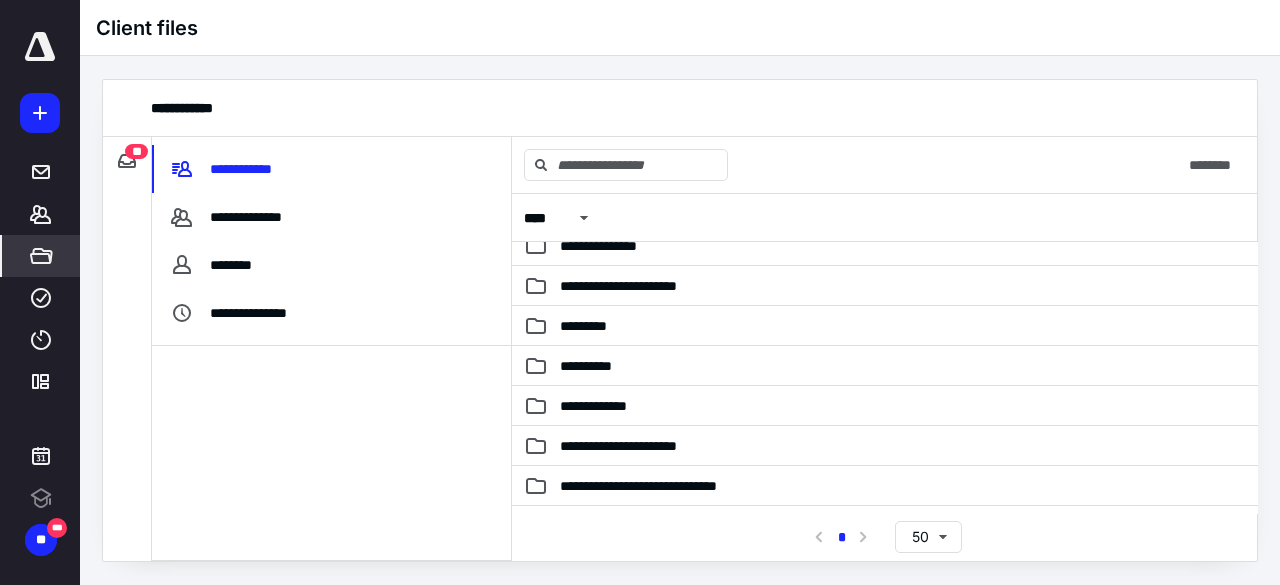 scroll, scrollTop: 320, scrollLeft: 0, axis: vertical 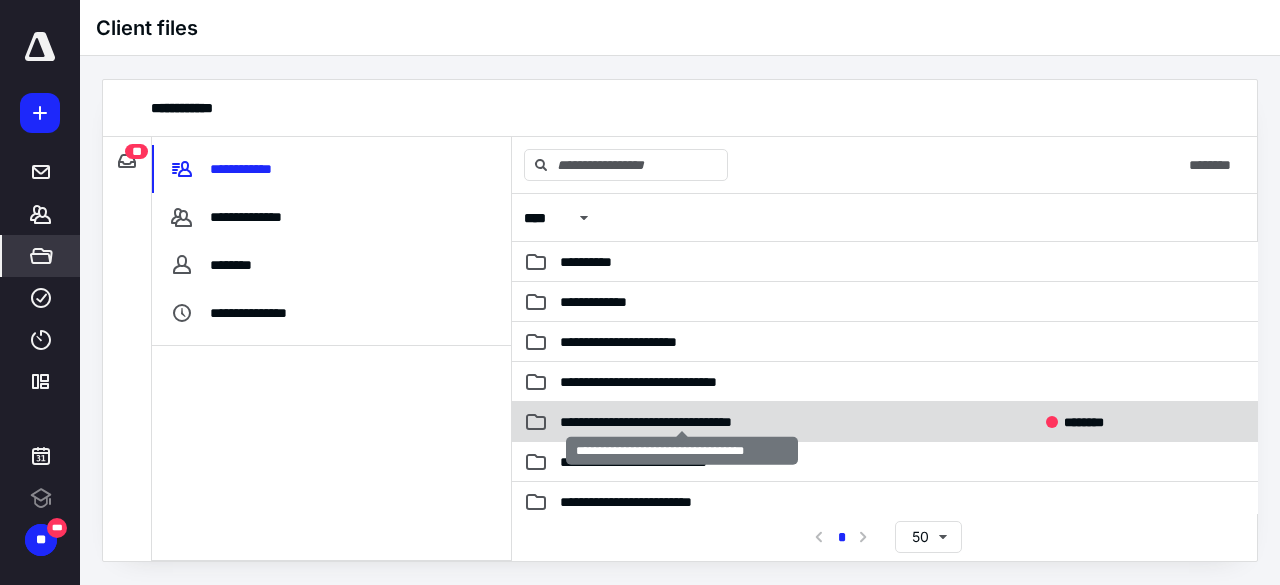 click on "**********" at bounding box center [682, 422] 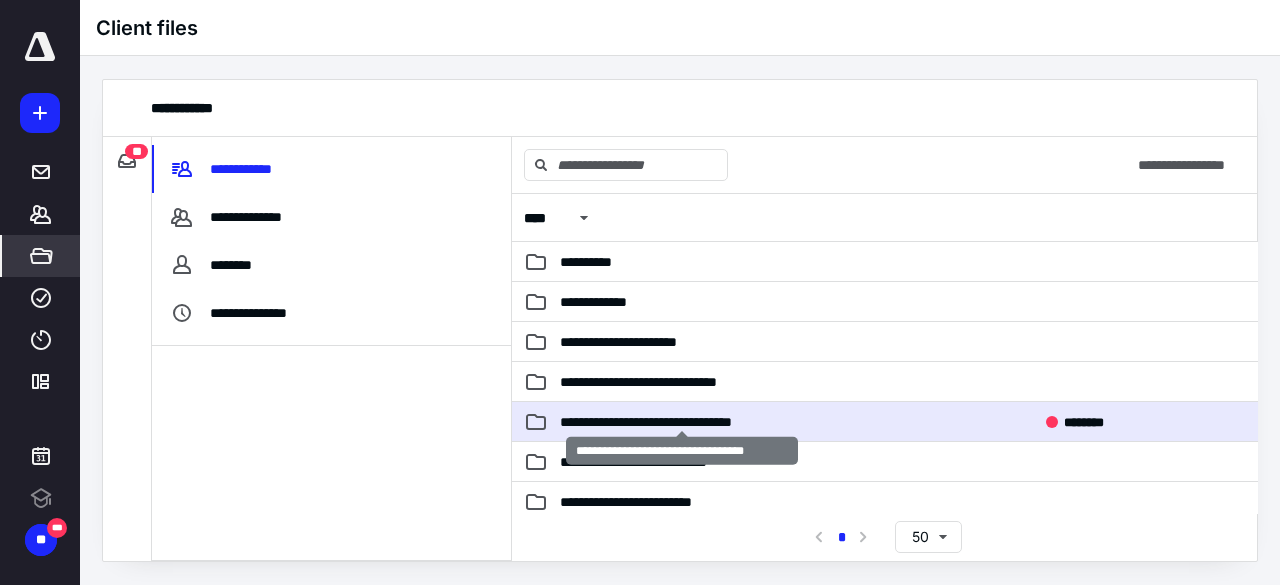 click on "**********" at bounding box center [682, 422] 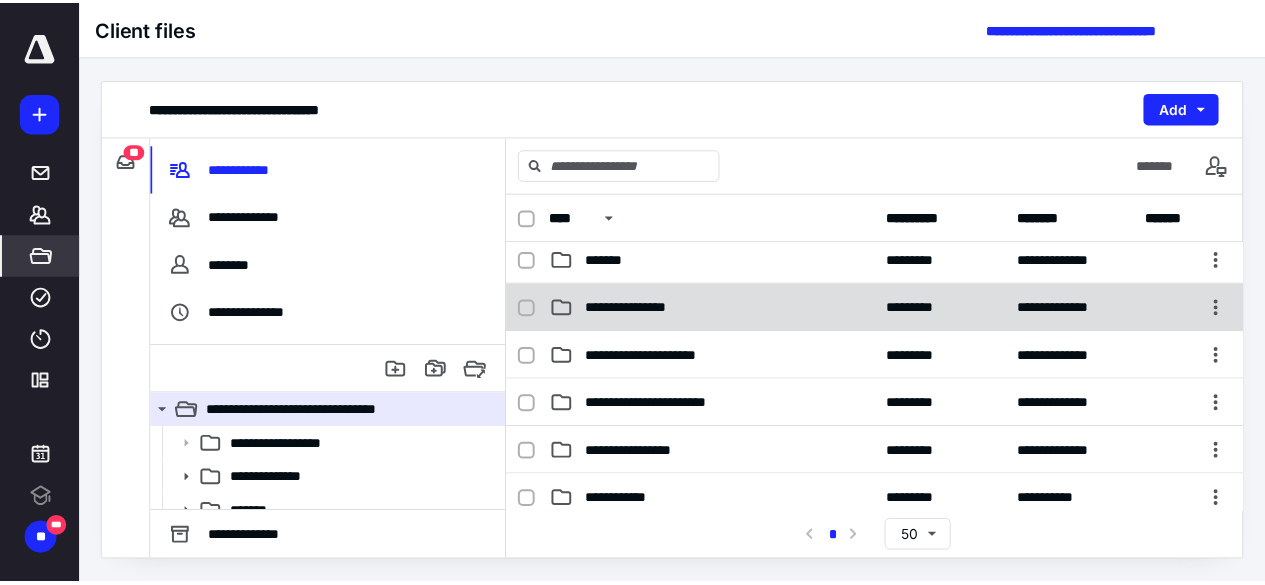 scroll, scrollTop: 0, scrollLeft: 0, axis: both 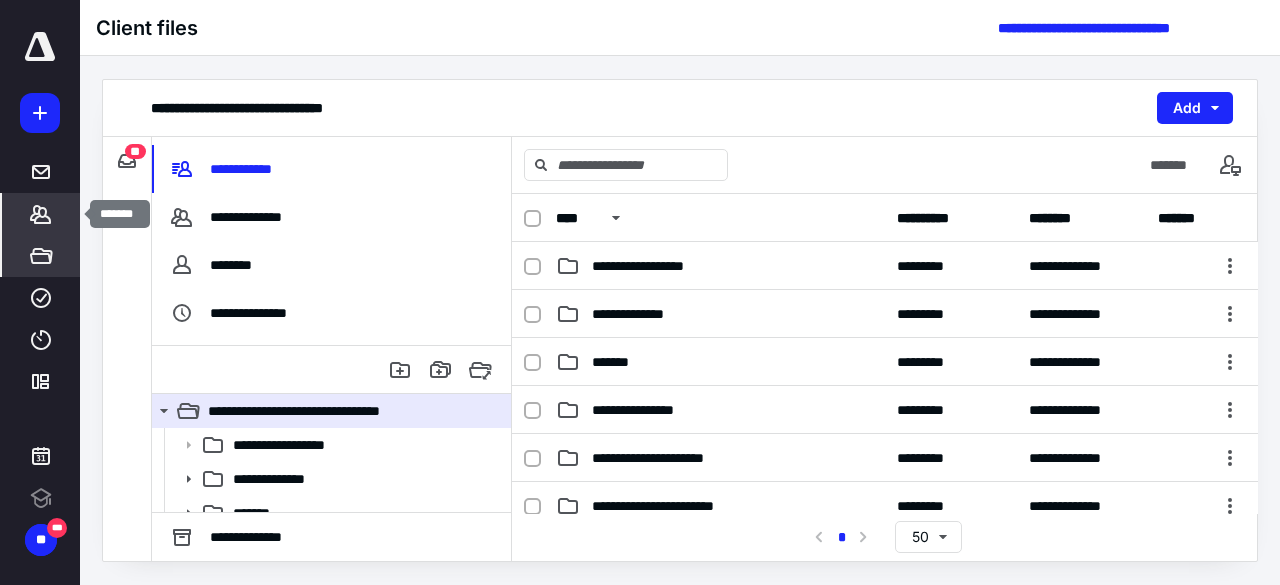 click 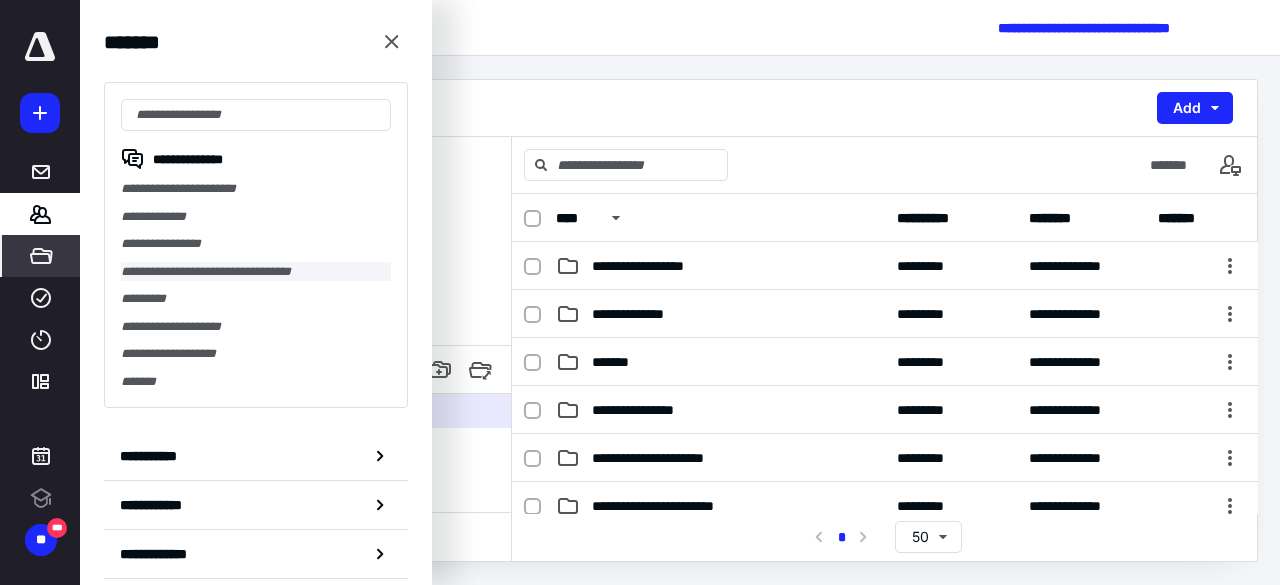 click on "**********" at bounding box center [256, 272] 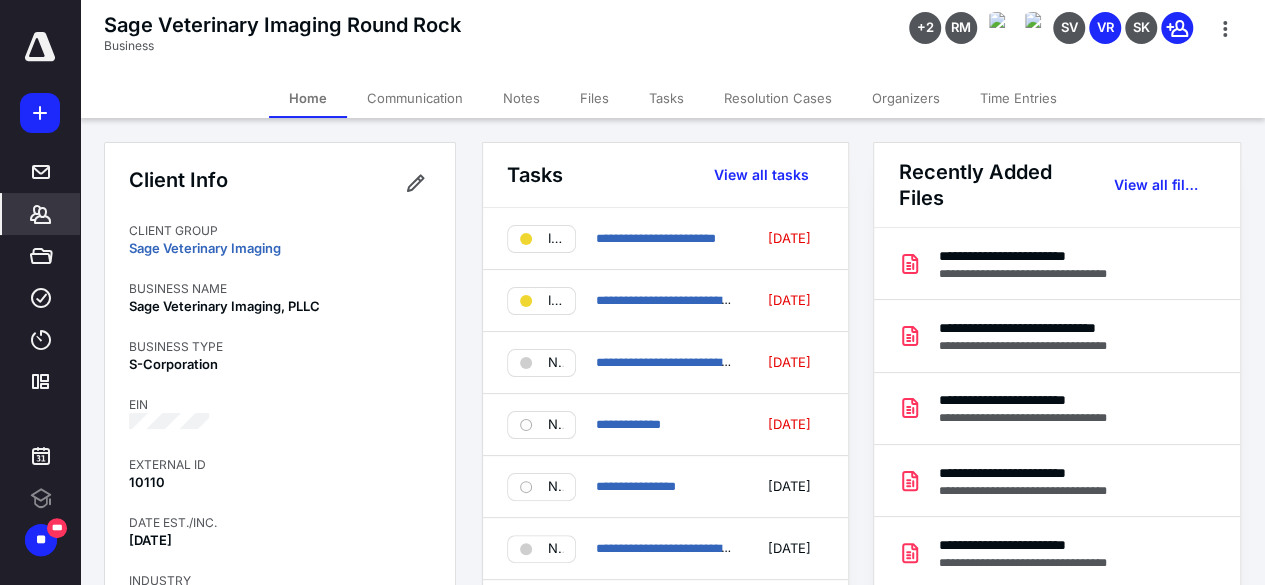 click on "Tasks" at bounding box center (666, 98) 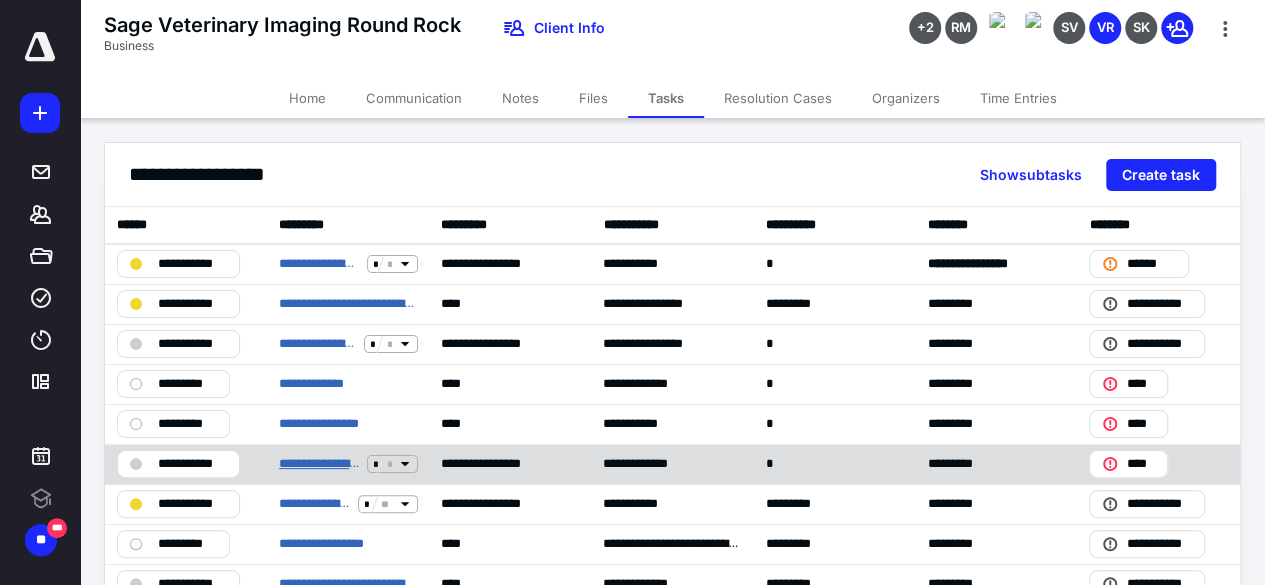 click on "**********" at bounding box center [319, 464] 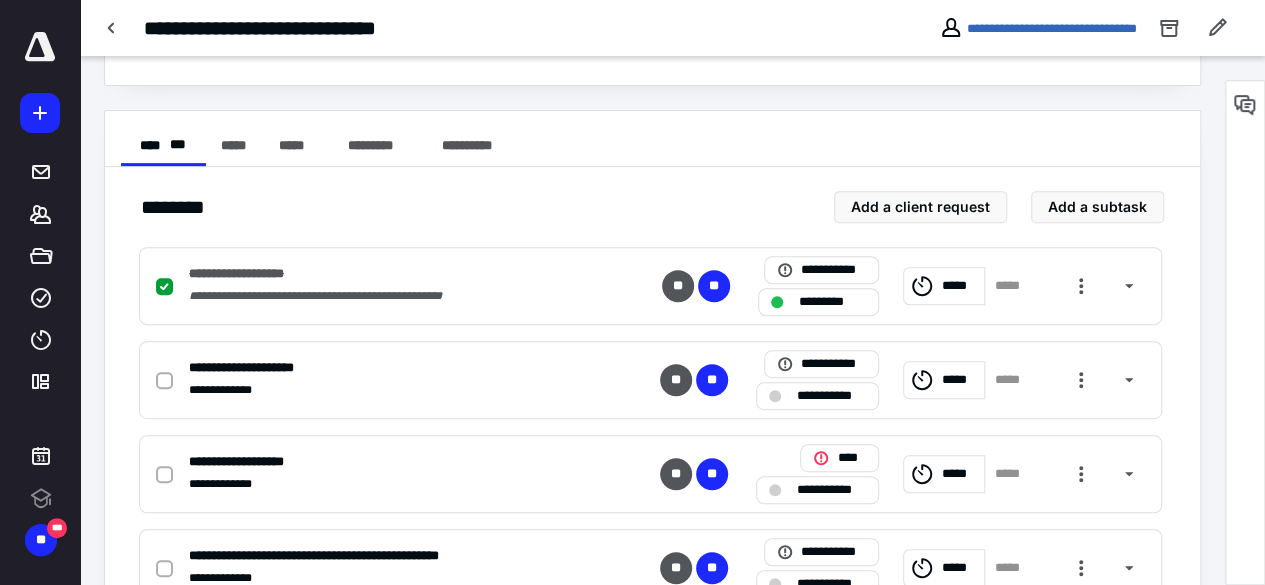scroll, scrollTop: 330, scrollLeft: 0, axis: vertical 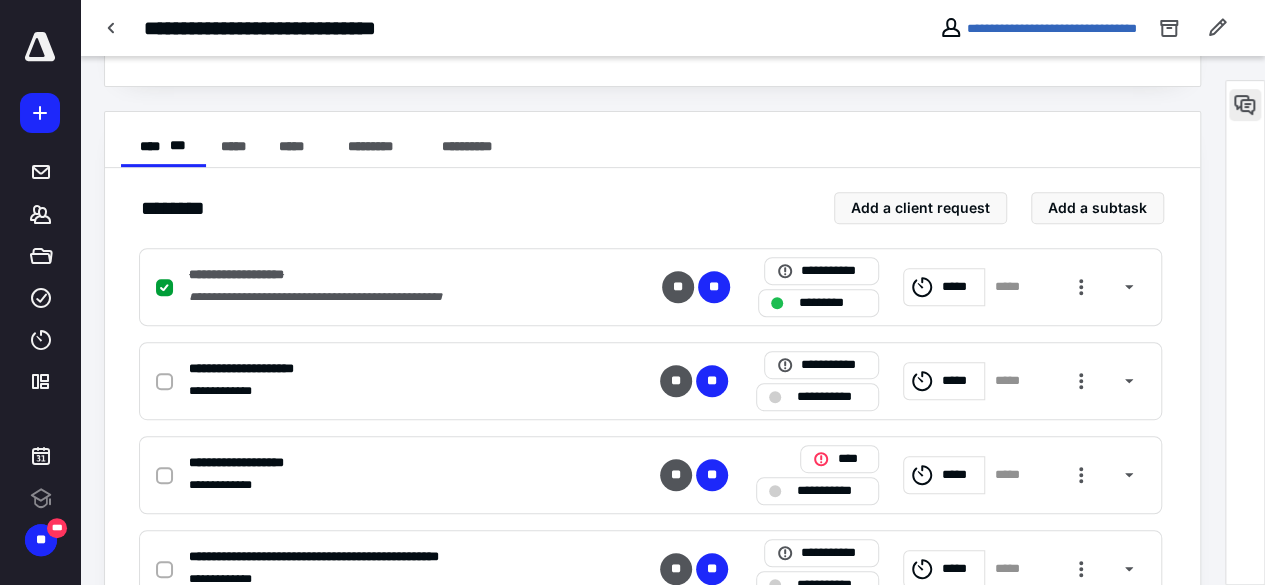 click at bounding box center (1245, 105) 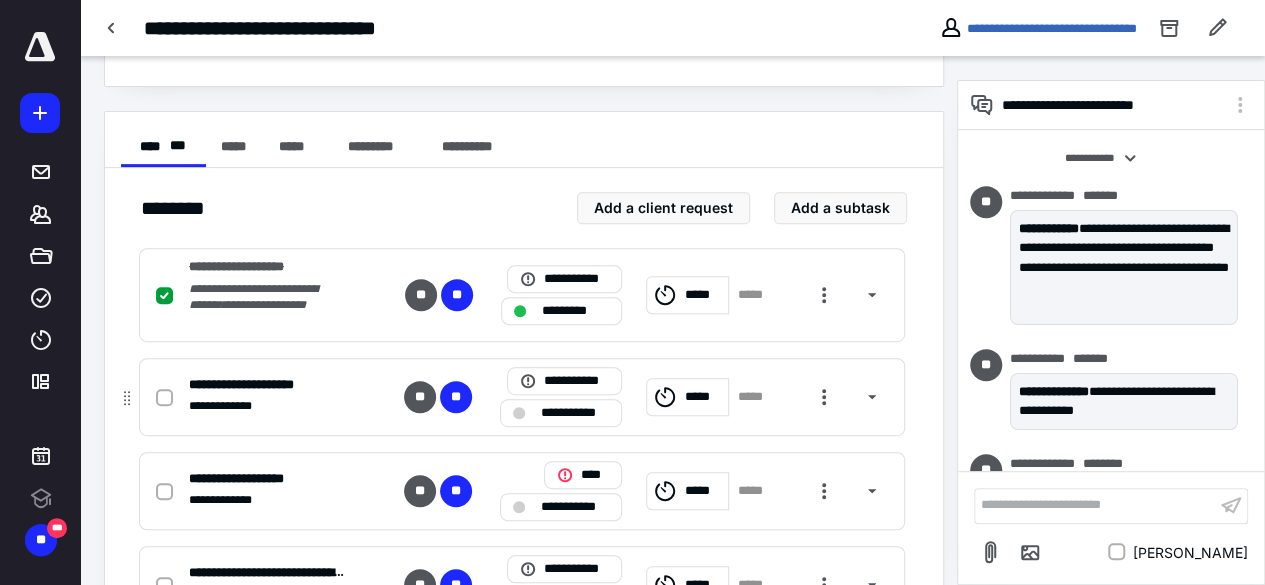 scroll, scrollTop: 102, scrollLeft: 0, axis: vertical 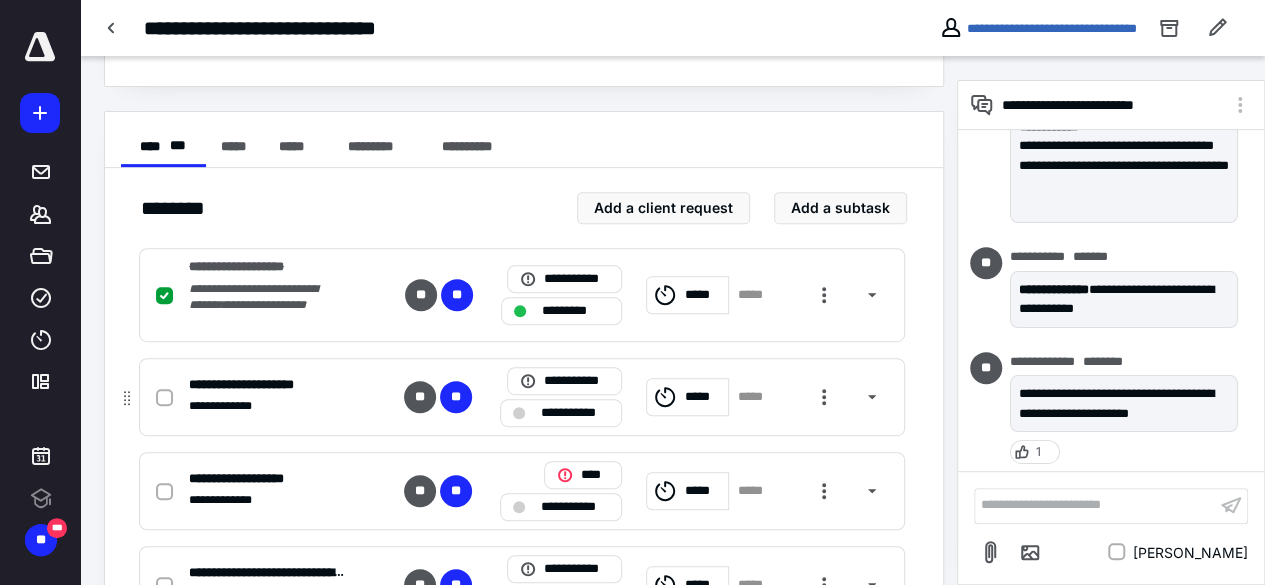 click 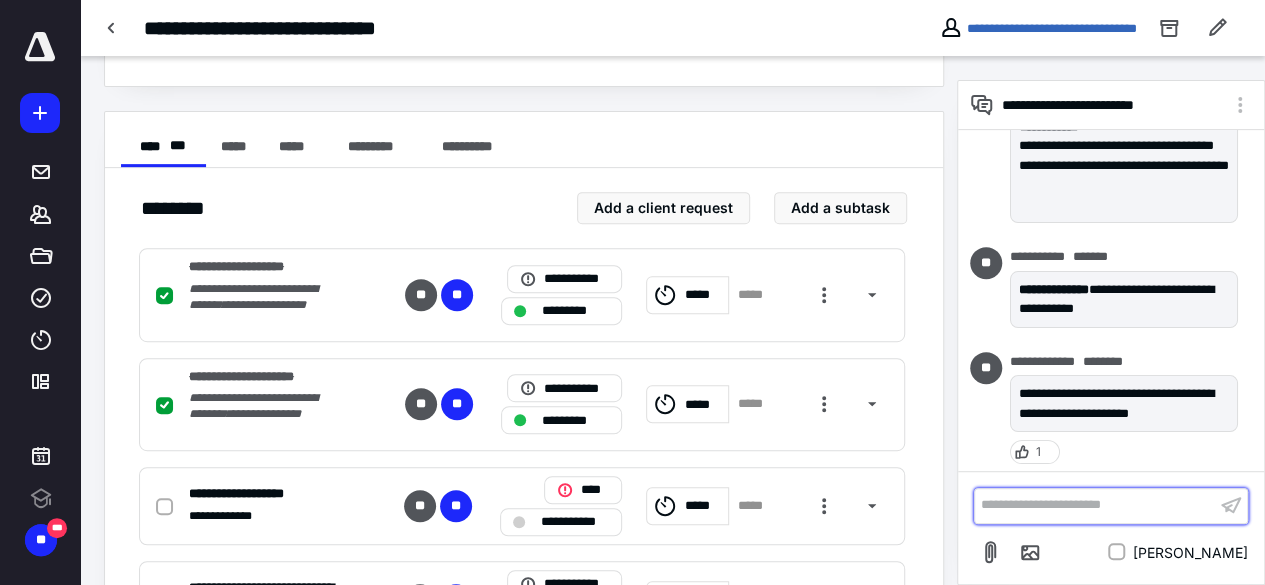 click on "**********" at bounding box center (1095, 505) 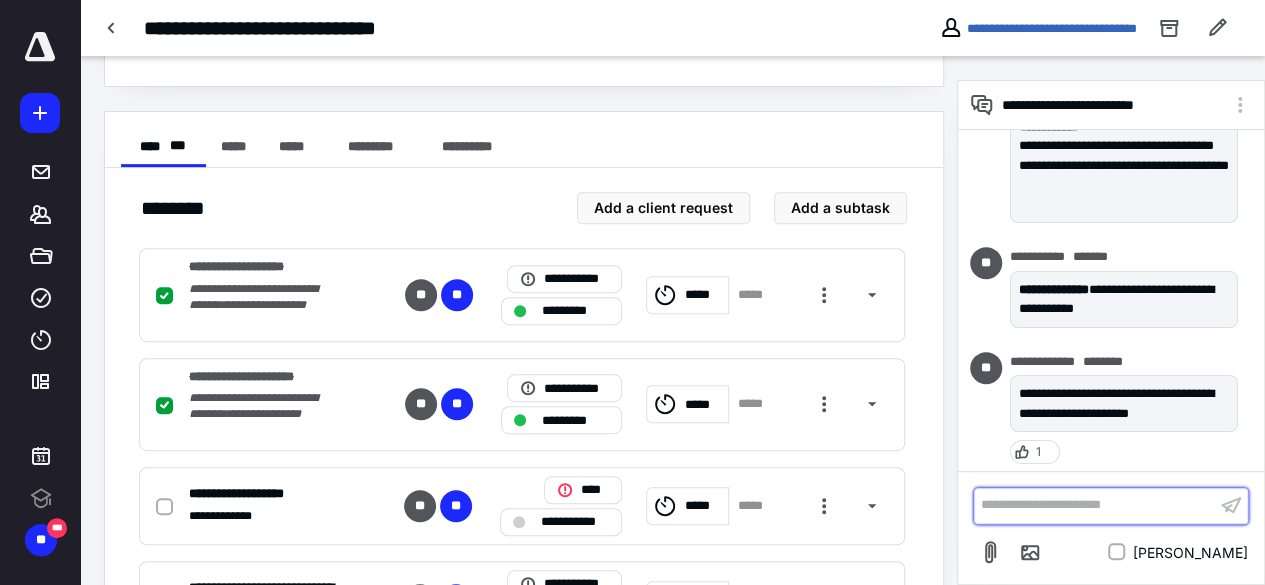 scroll, scrollTop: 524, scrollLeft: 0, axis: vertical 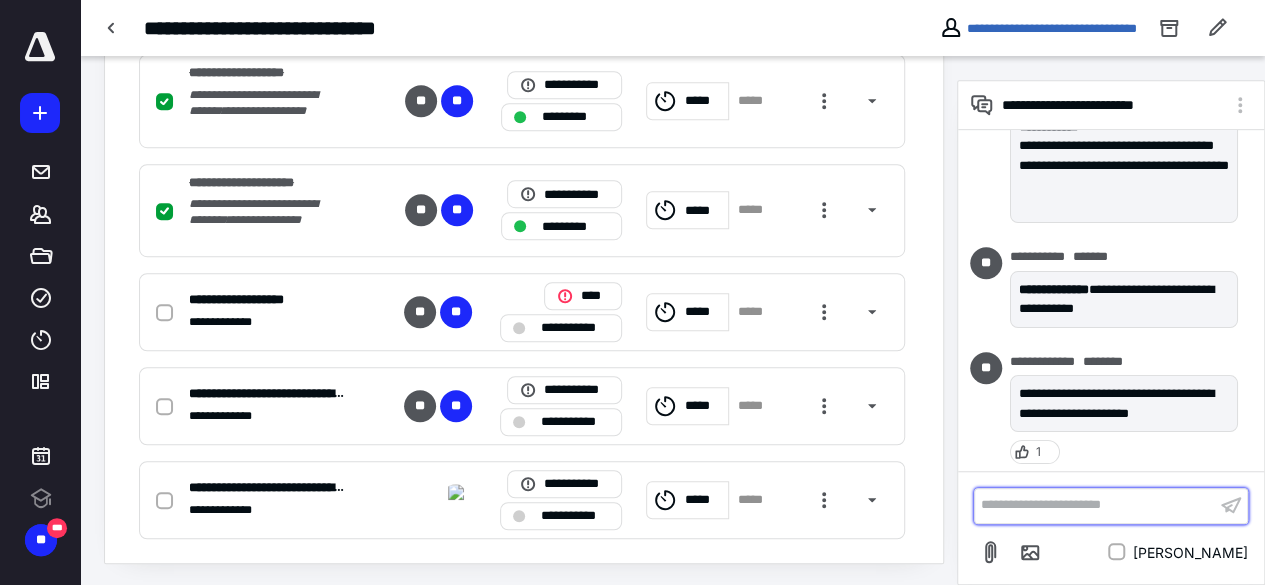 type 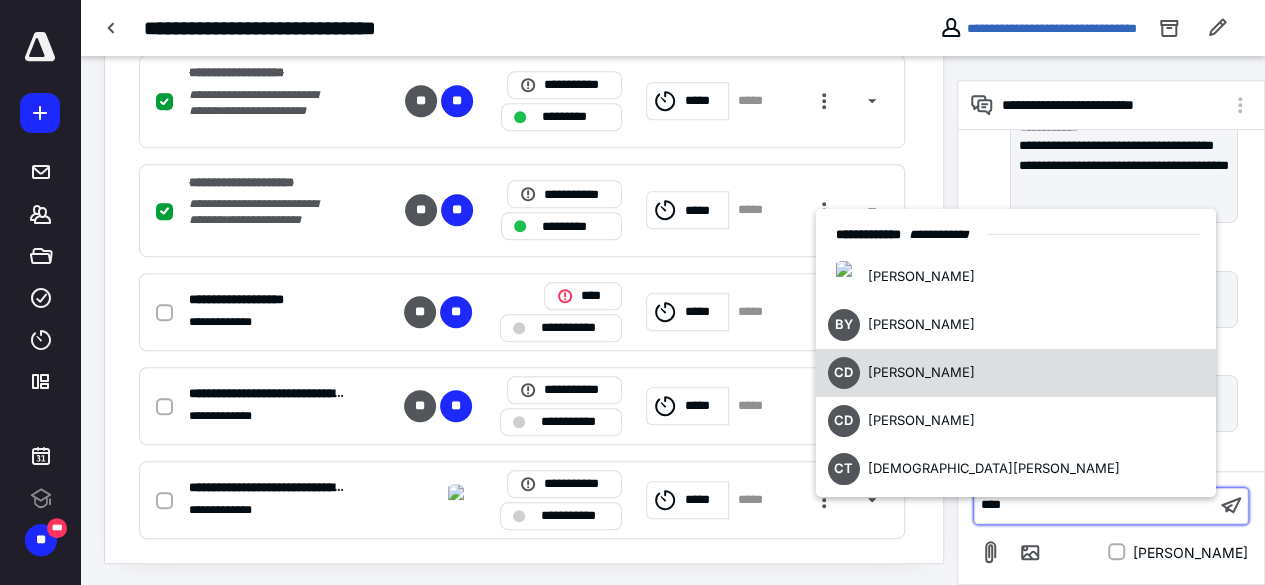 click on "CD [PERSON_NAME]" at bounding box center (1015, 373) 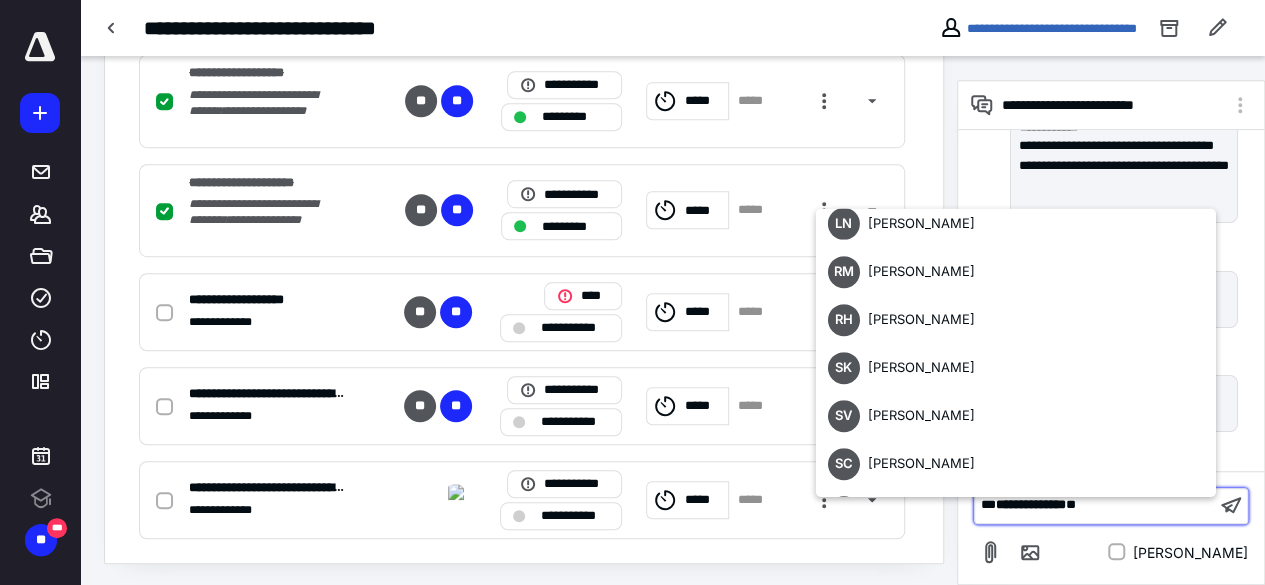 scroll, scrollTop: 535, scrollLeft: 0, axis: vertical 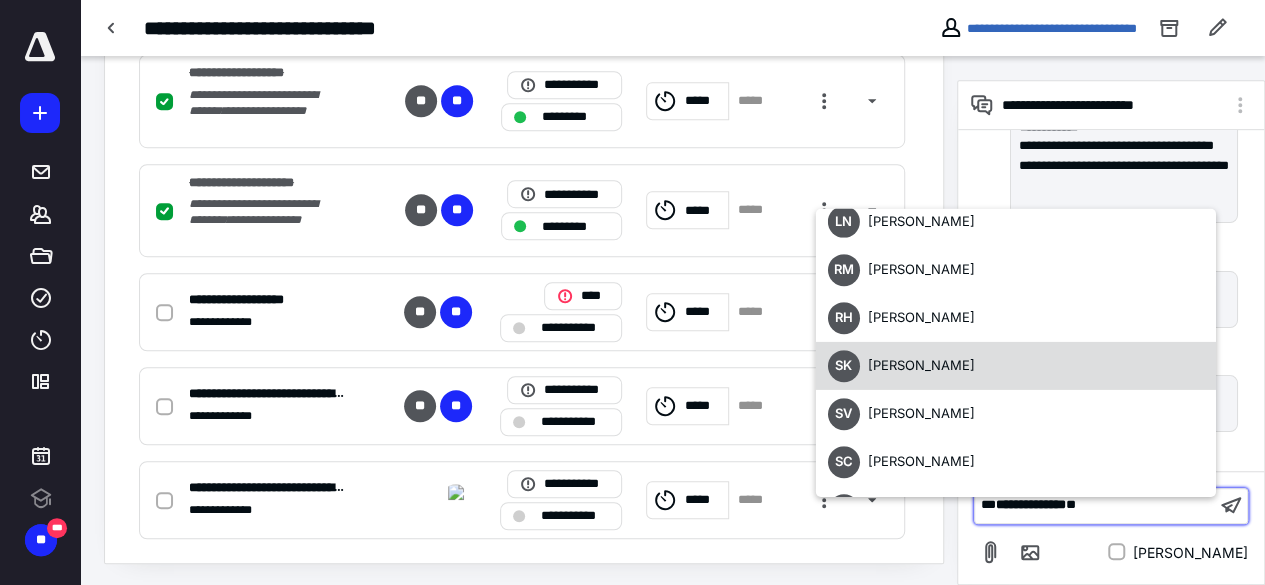 click on "SK [PERSON_NAME]" at bounding box center (1015, 366) 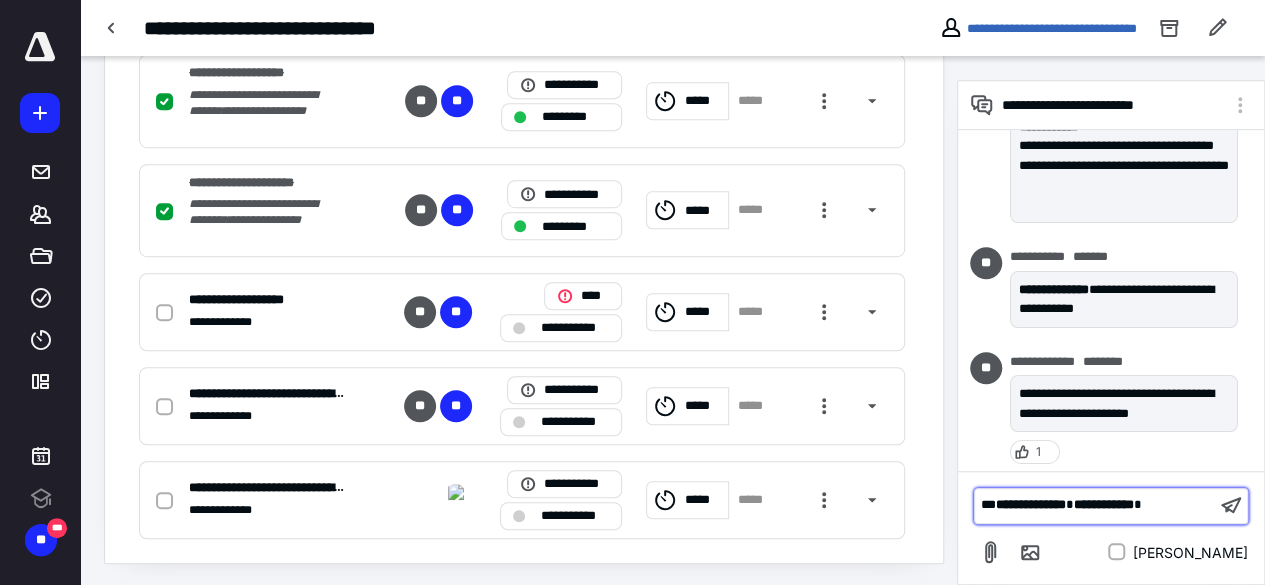 scroll, scrollTop: 0, scrollLeft: 0, axis: both 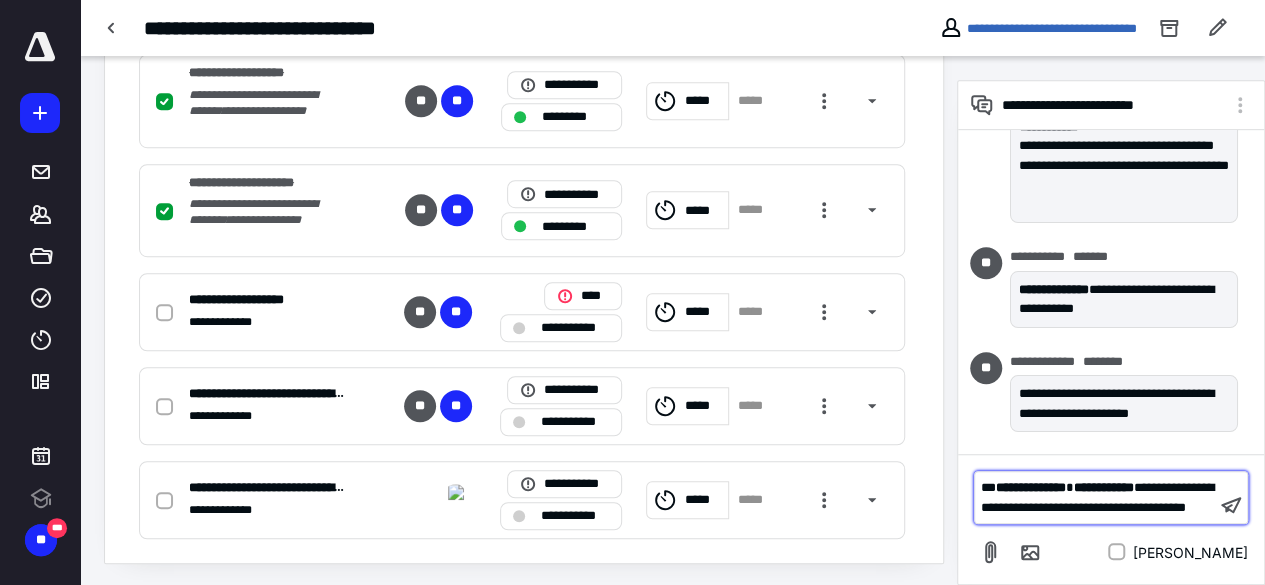 click on "**********" at bounding box center [1095, 497] 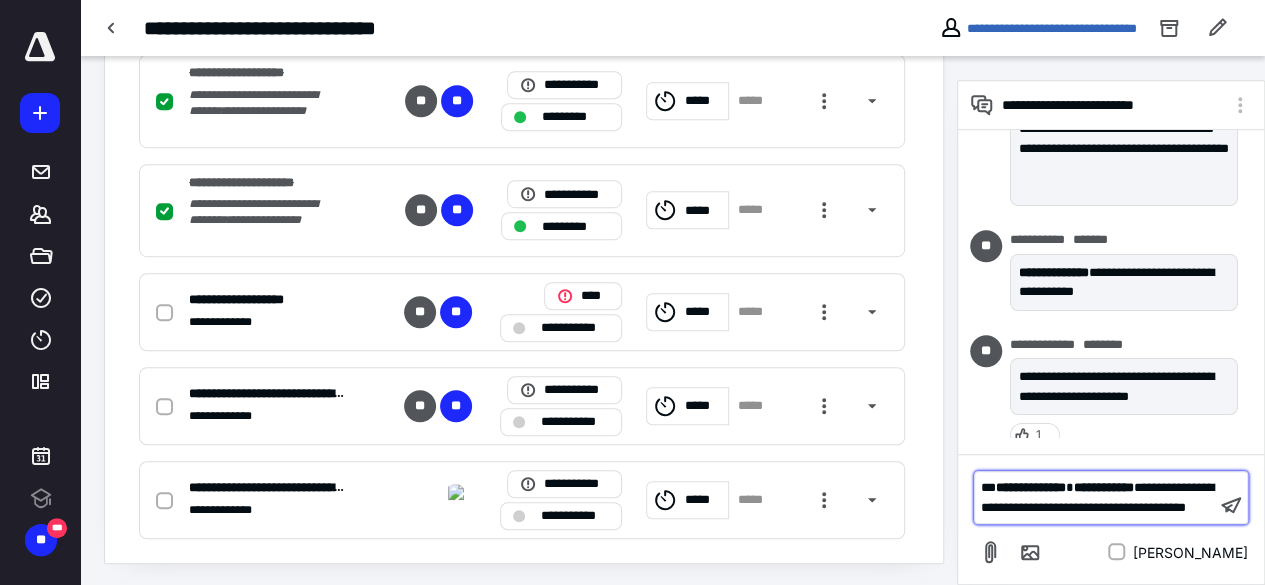 scroll, scrollTop: 139, scrollLeft: 0, axis: vertical 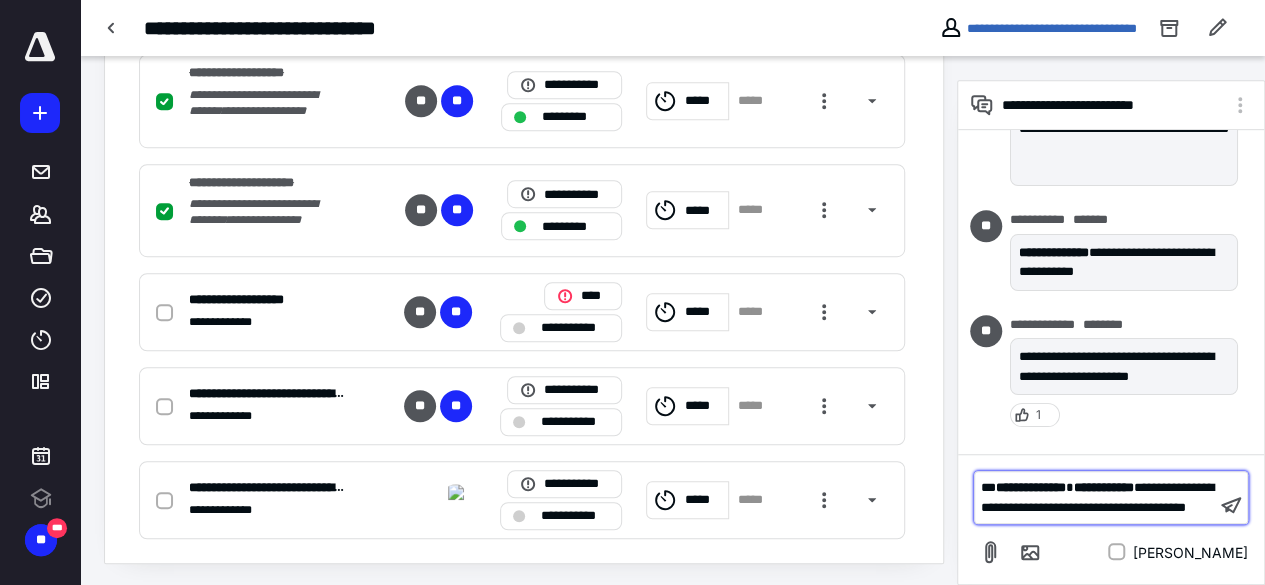 click on "**********" at bounding box center [1095, 497] 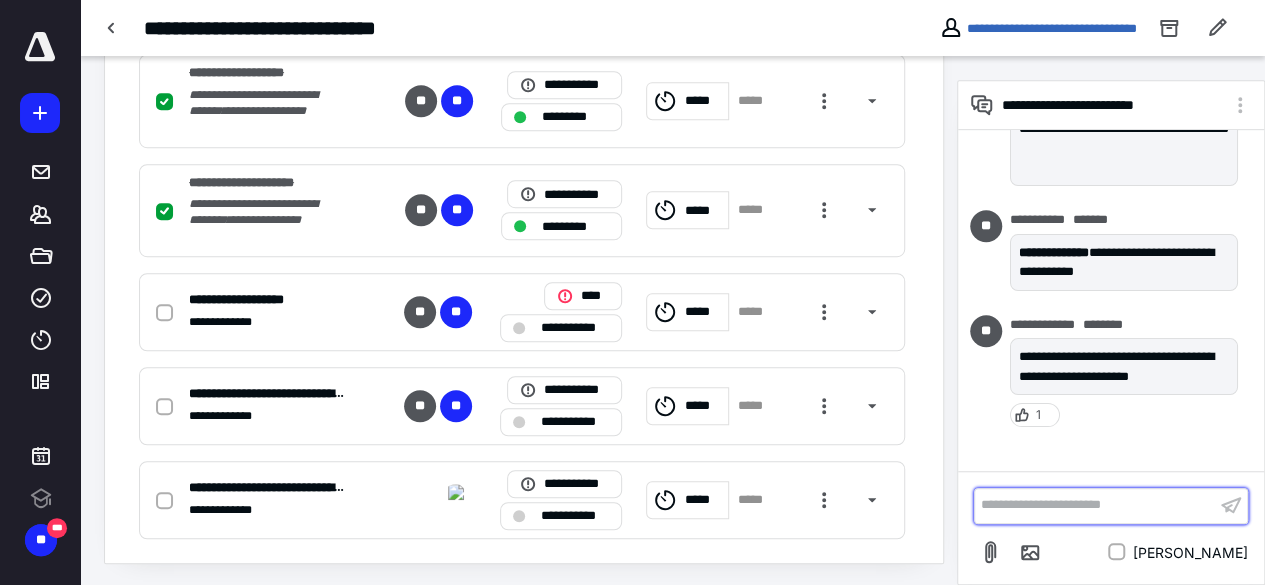 scroll, scrollTop: 266, scrollLeft: 0, axis: vertical 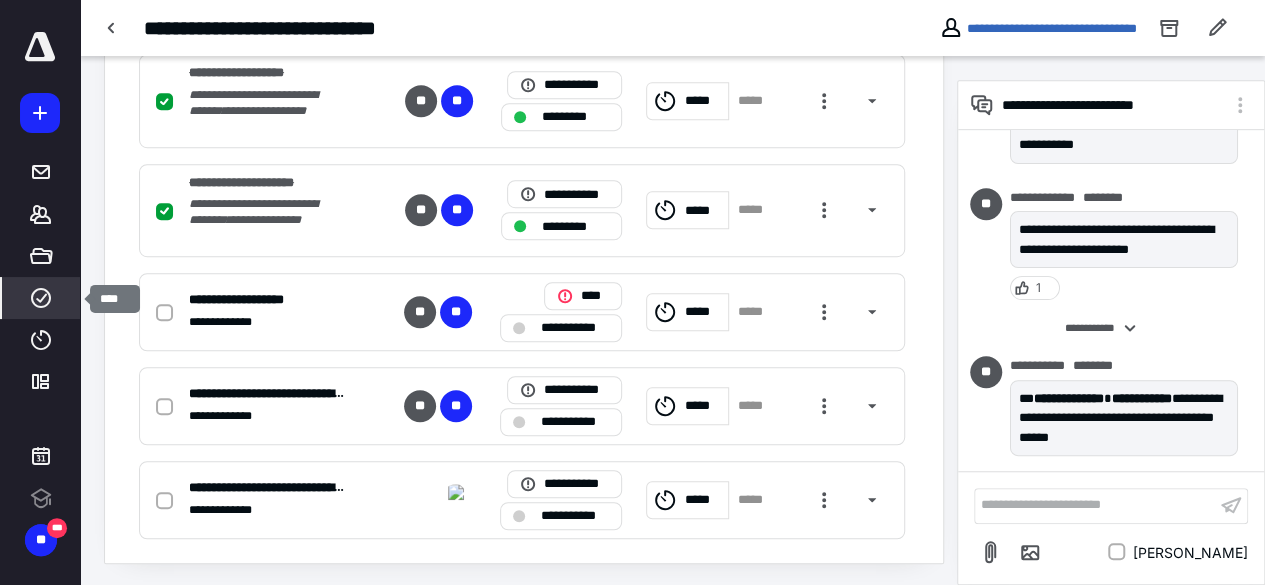 click on "****" at bounding box center [41, 298] 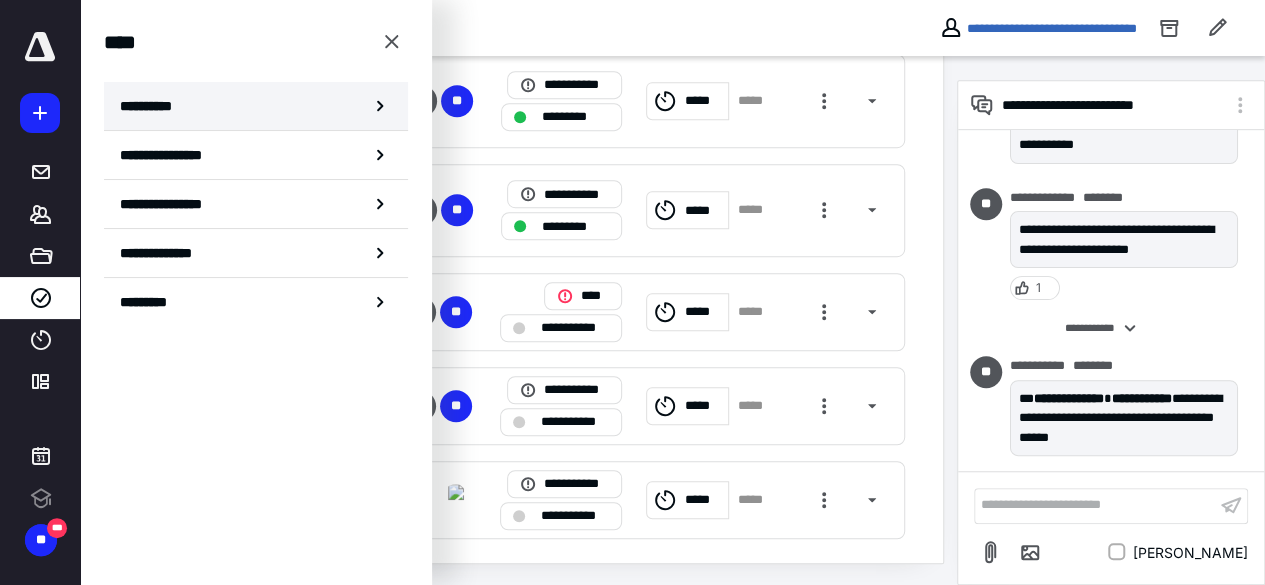 click on "**********" at bounding box center [256, 106] 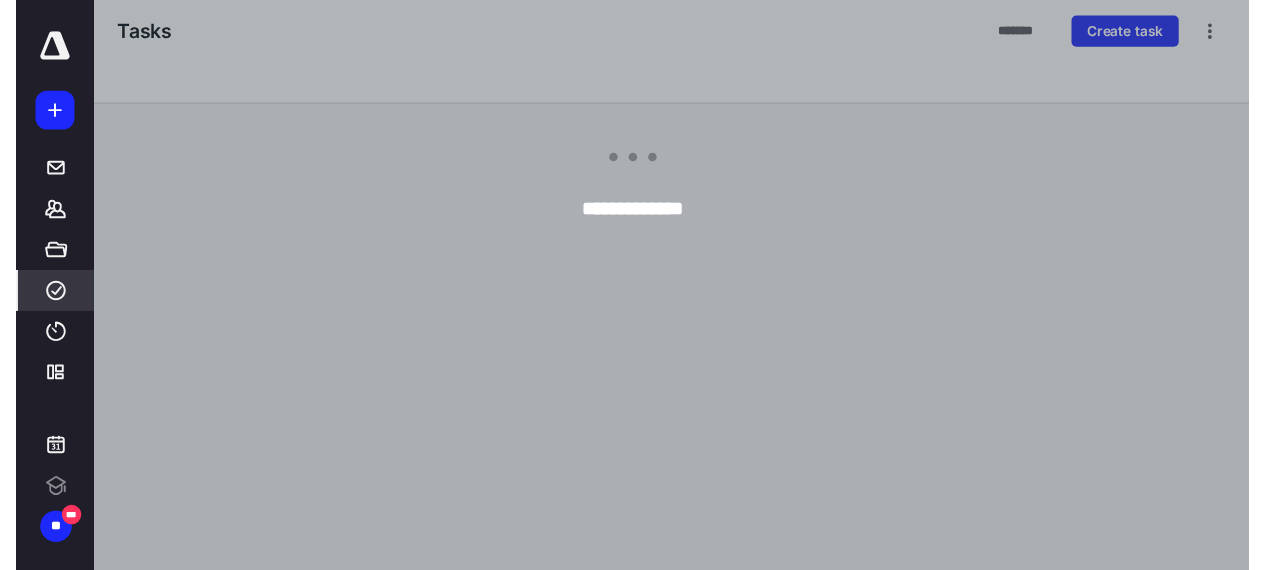 scroll, scrollTop: 0, scrollLeft: 0, axis: both 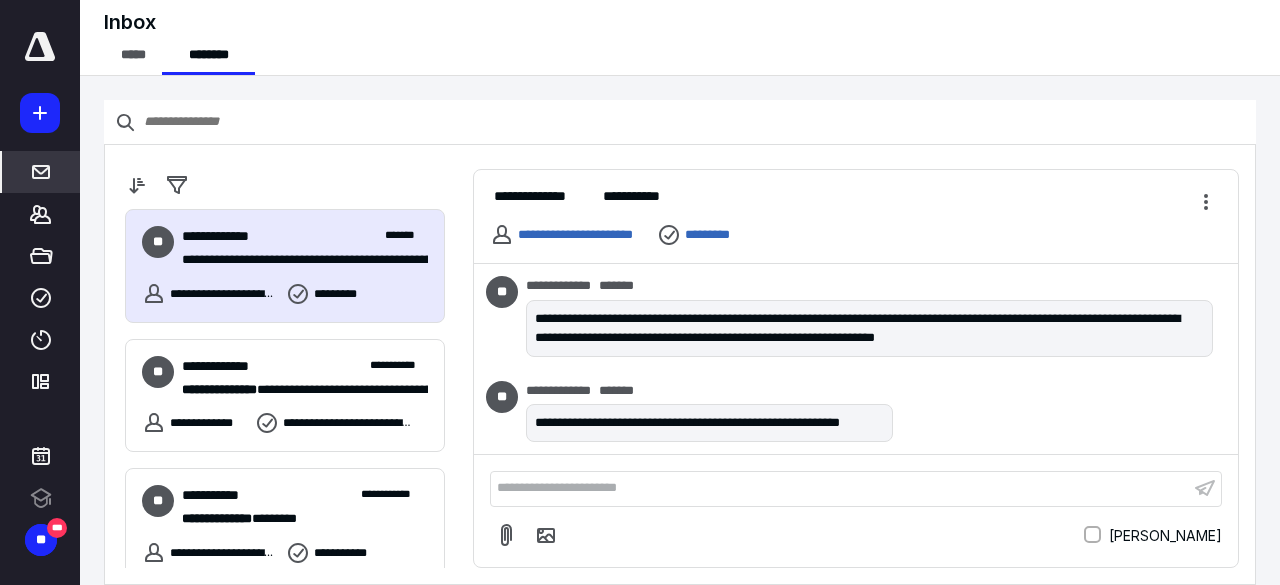 click on "**********" at bounding box center (840, 488) 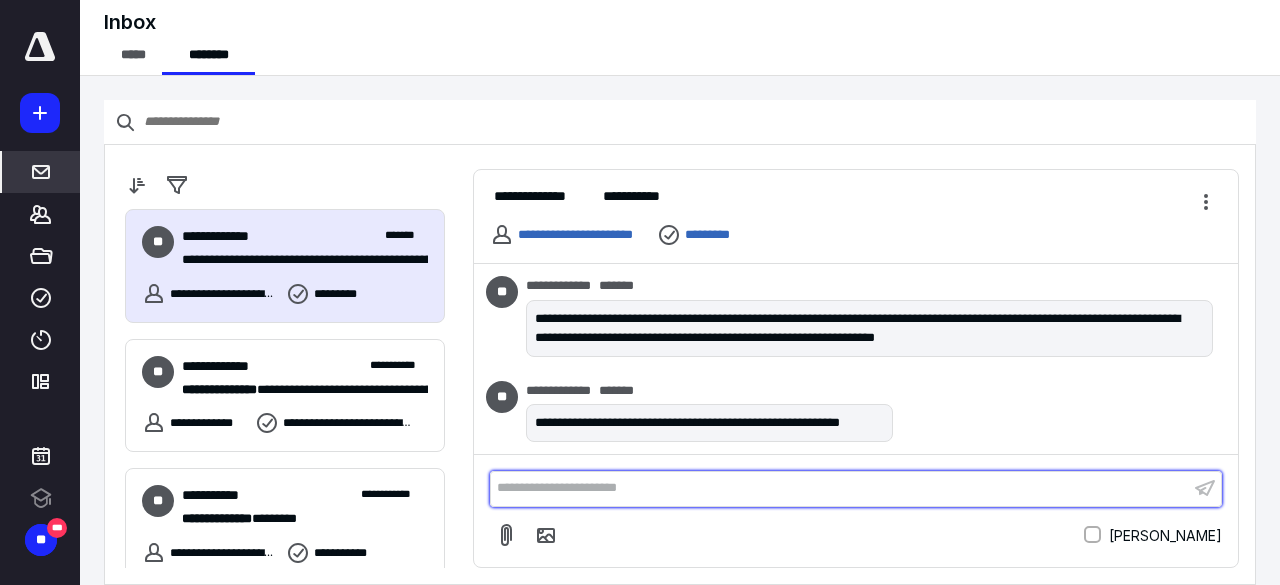 click on "**********" at bounding box center [840, 488] 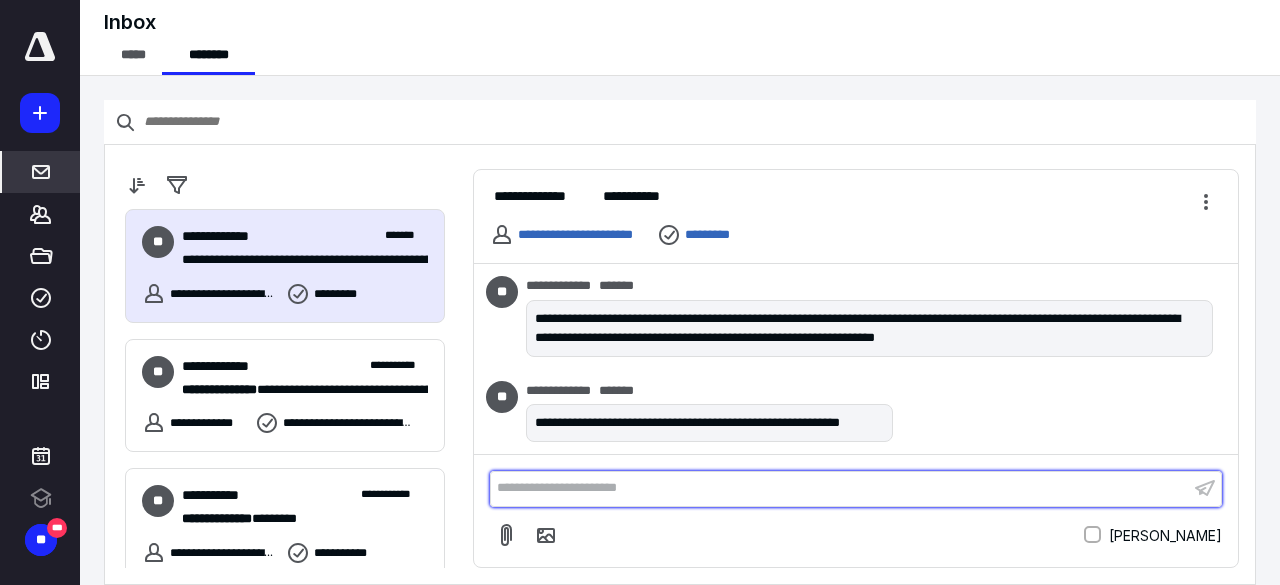 type 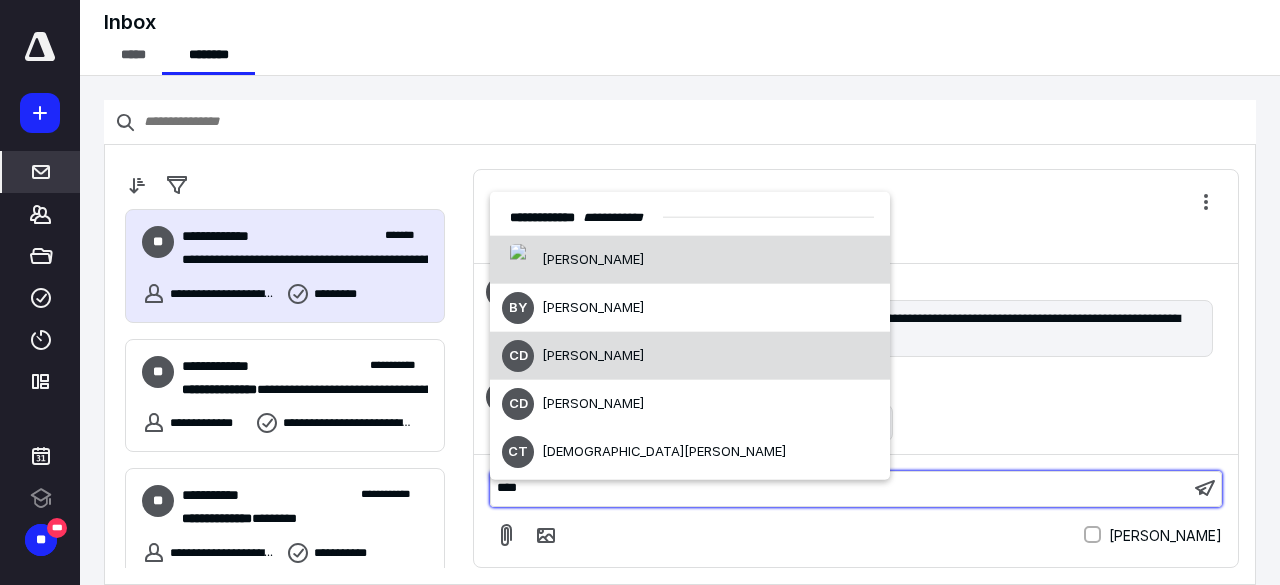 click on "CD [PERSON_NAME]" at bounding box center [690, 356] 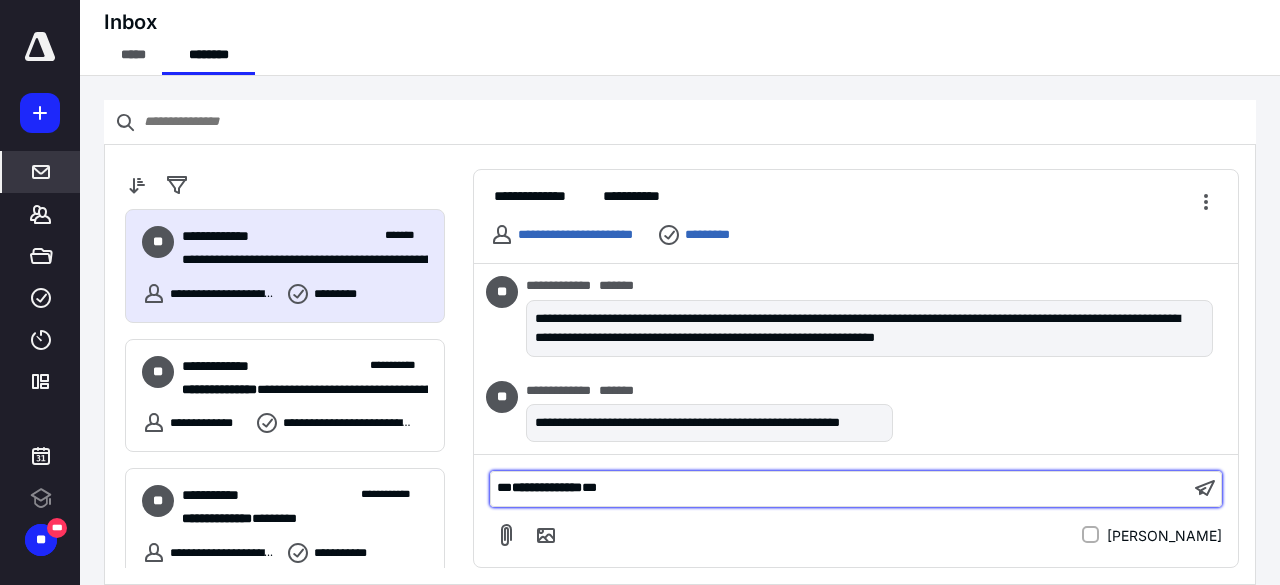 scroll, scrollTop: 0, scrollLeft: 0, axis: both 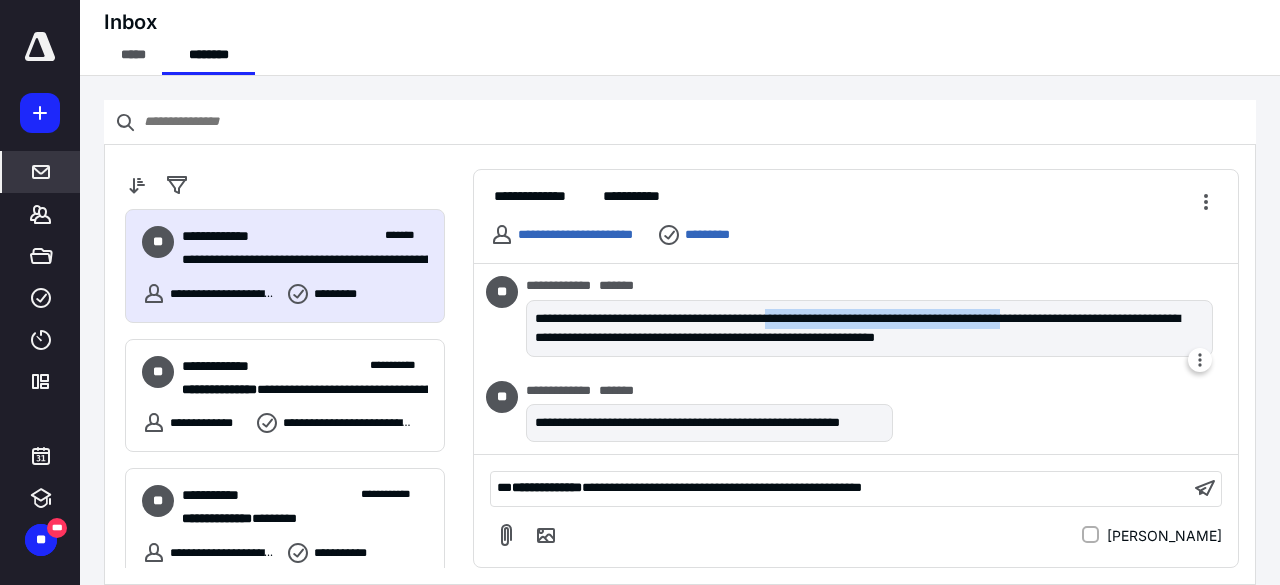 drag, startPoint x: 807, startPoint y: 313, endPoint x: 1126, endPoint y: 315, distance: 319.00626 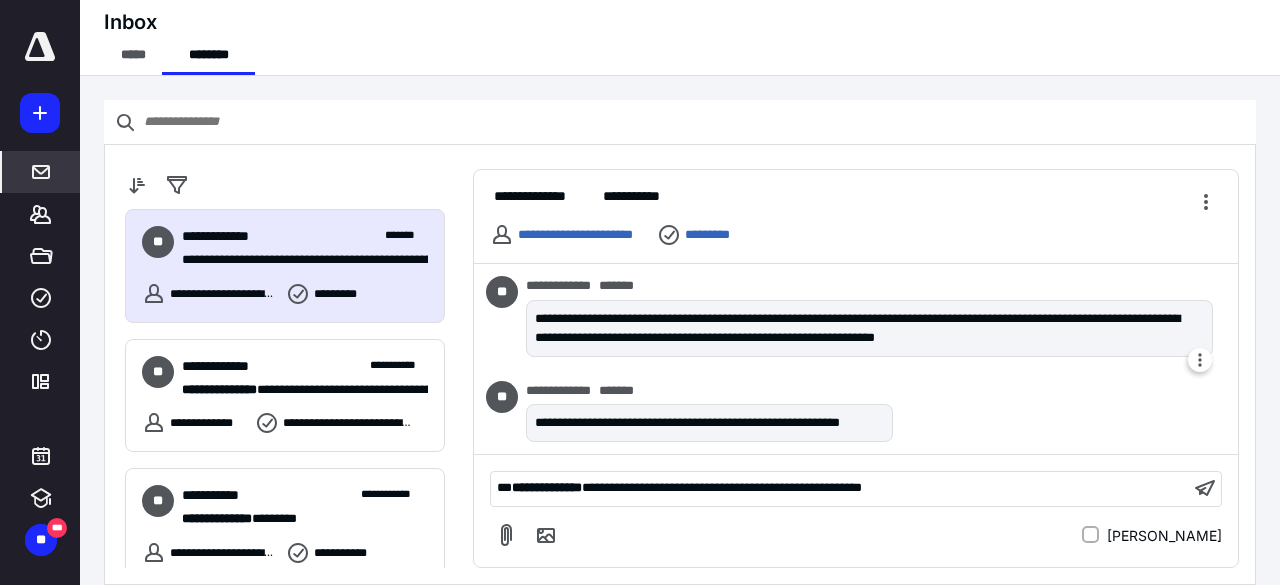 click on "**********" at bounding box center [869, 328] 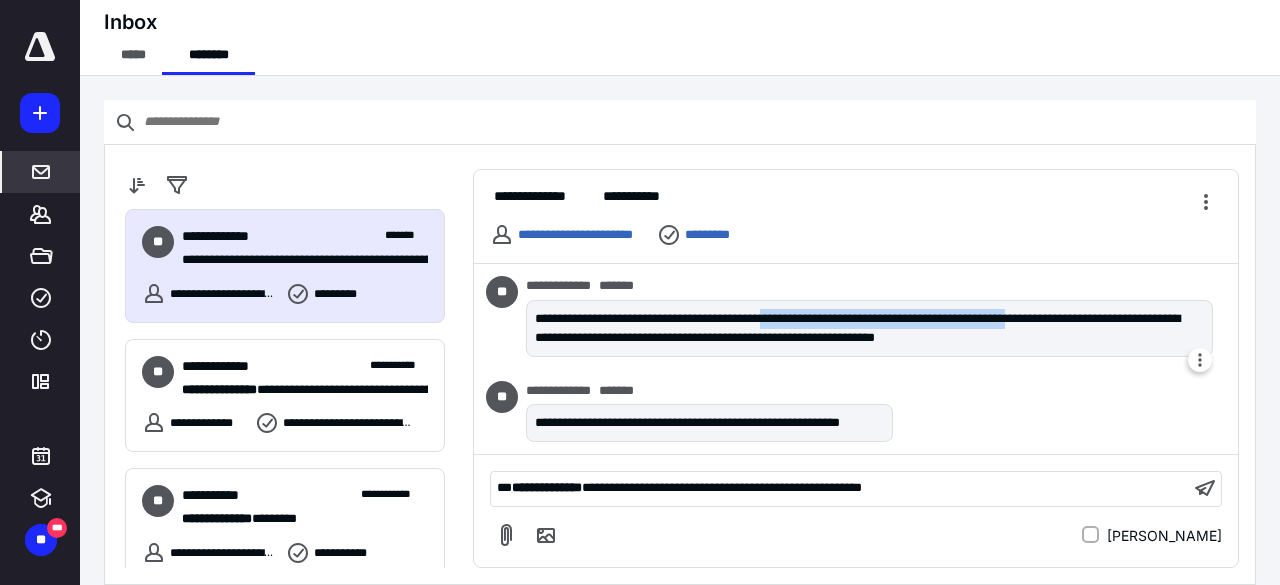 drag, startPoint x: 1132, startPoint y: 315, endPoint x: 800, endPoint y: 311, distance: 332.0241 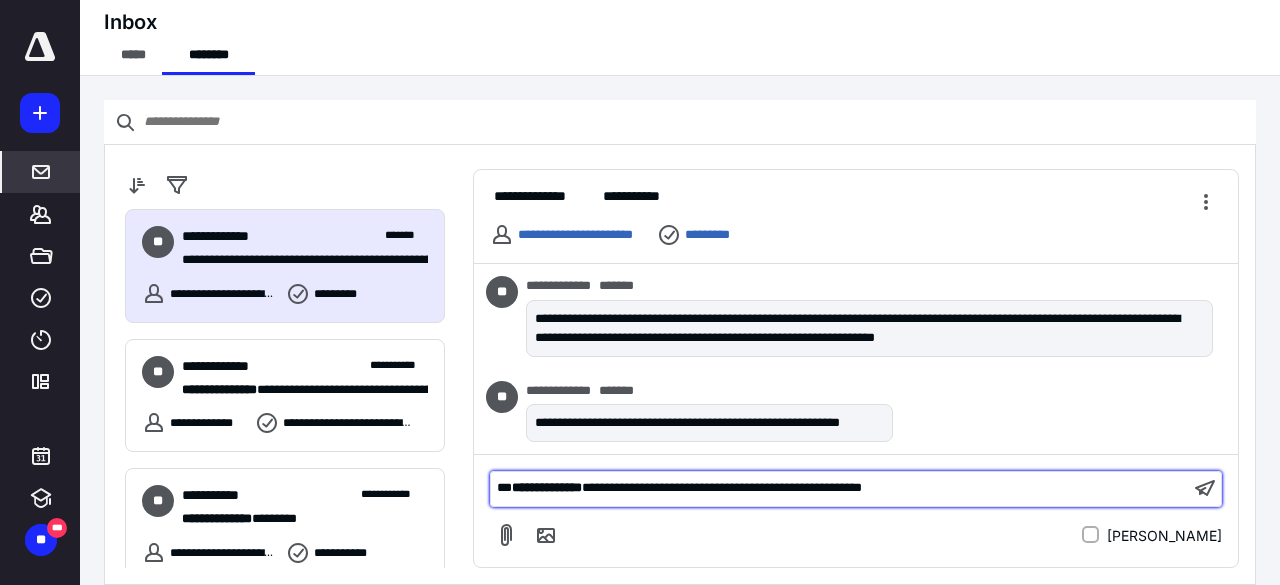 click on "**********" at bounding box center [840, 488] 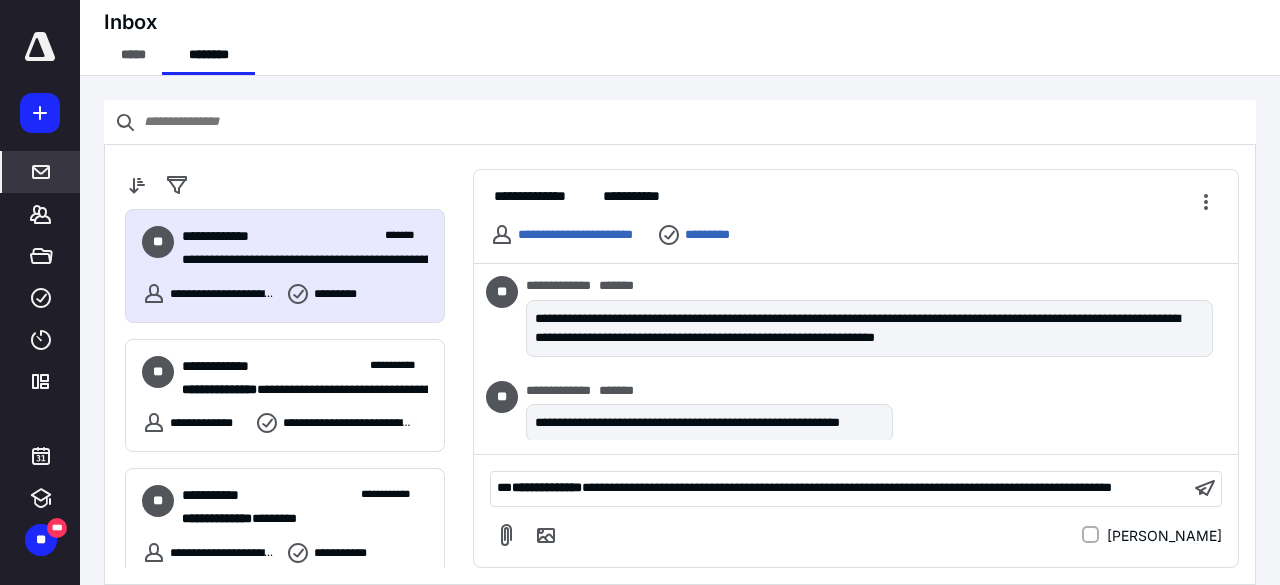 drag, startPoint x: 492, startPoint y: 470, endPoint x: 638, endPoint y: 487, distance: 146.98639 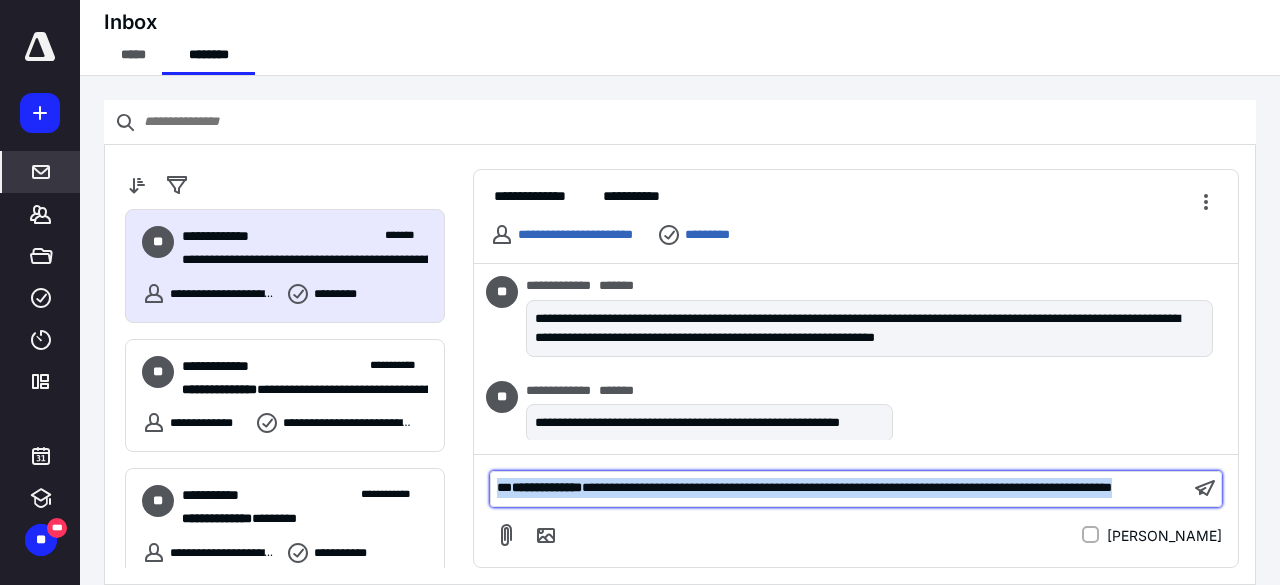 drag, startPoint x: 638, startPoint y: 487, endPoint x: 483, endPoint y: 462, distance: 157.00319 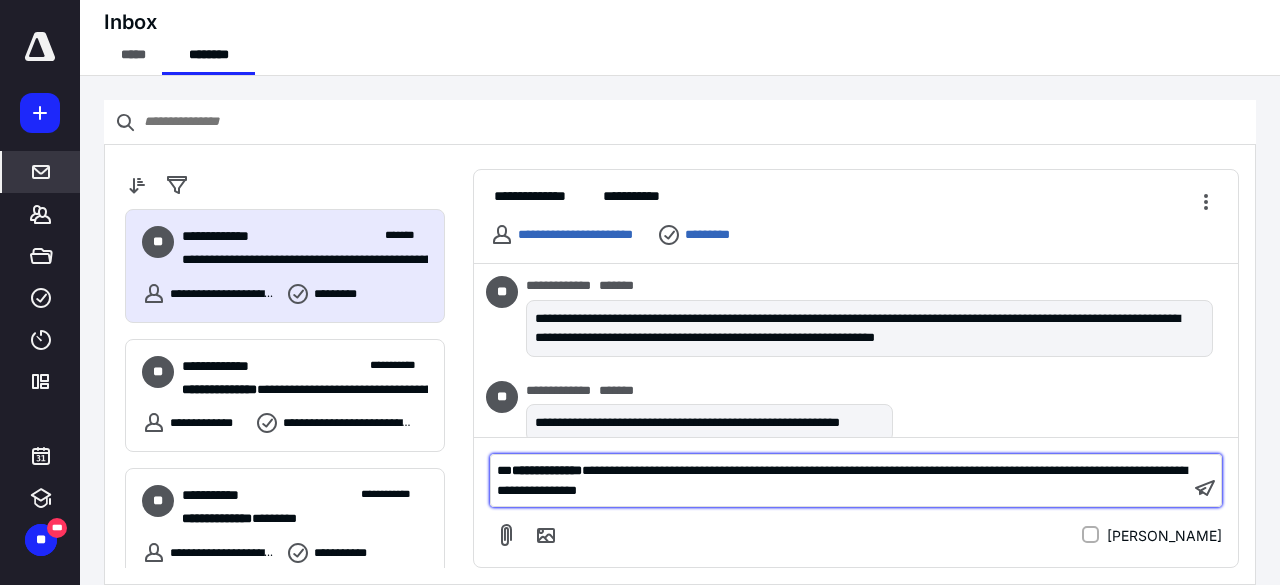 click on "**********" at bounding box center [840, 480] 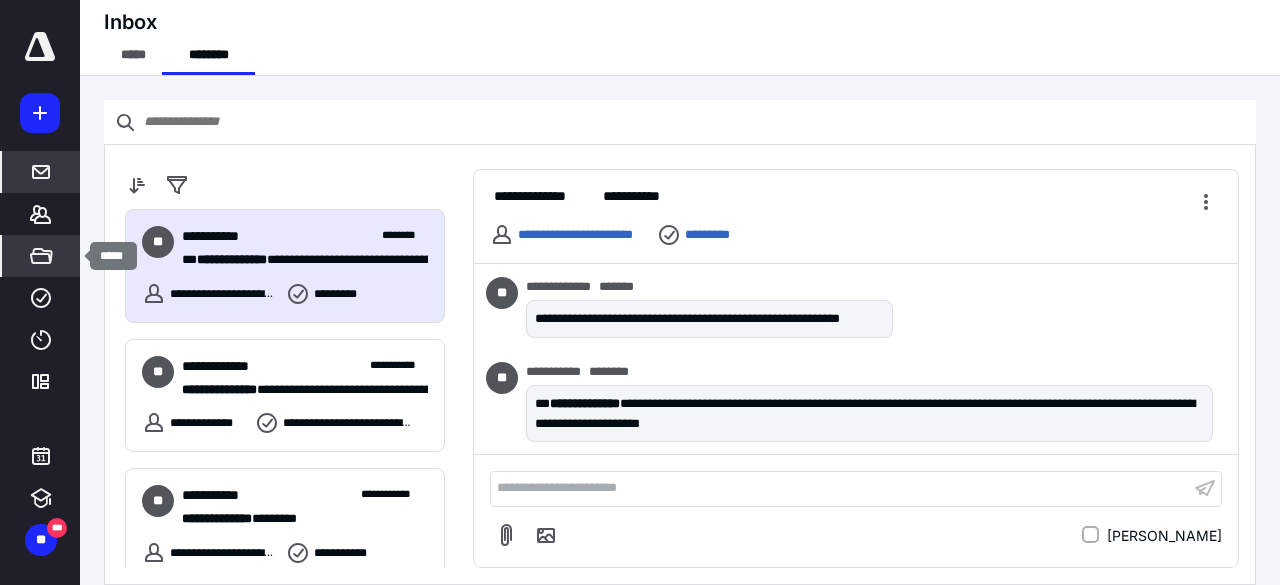 click 